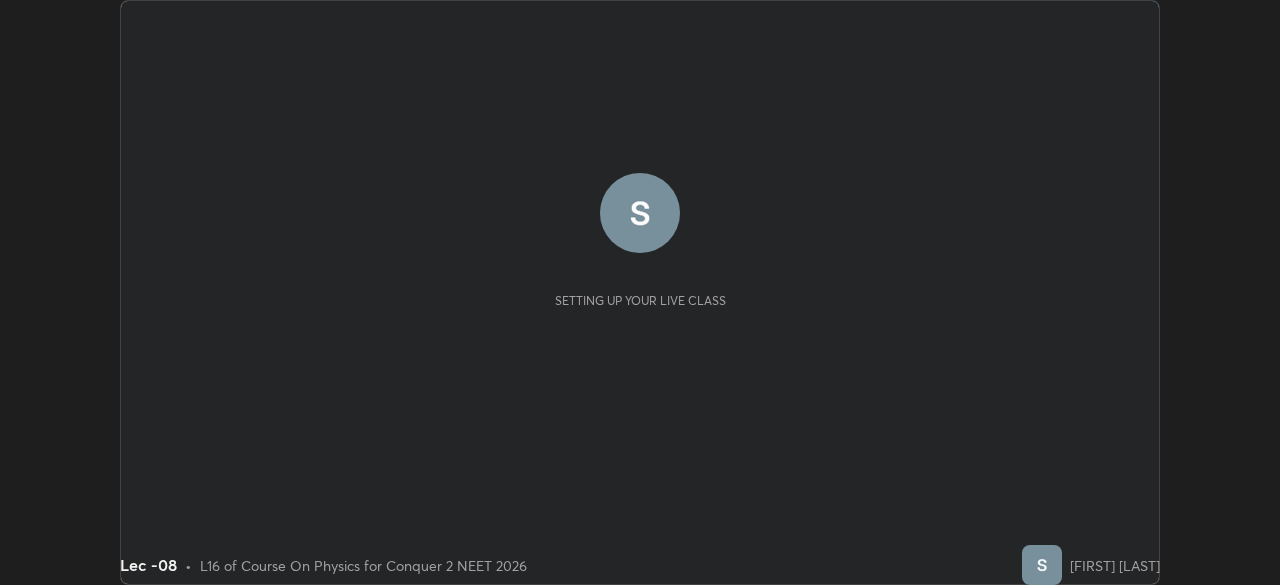 scroll, scrollTop: 0, scrollLeft: 0, axis: both 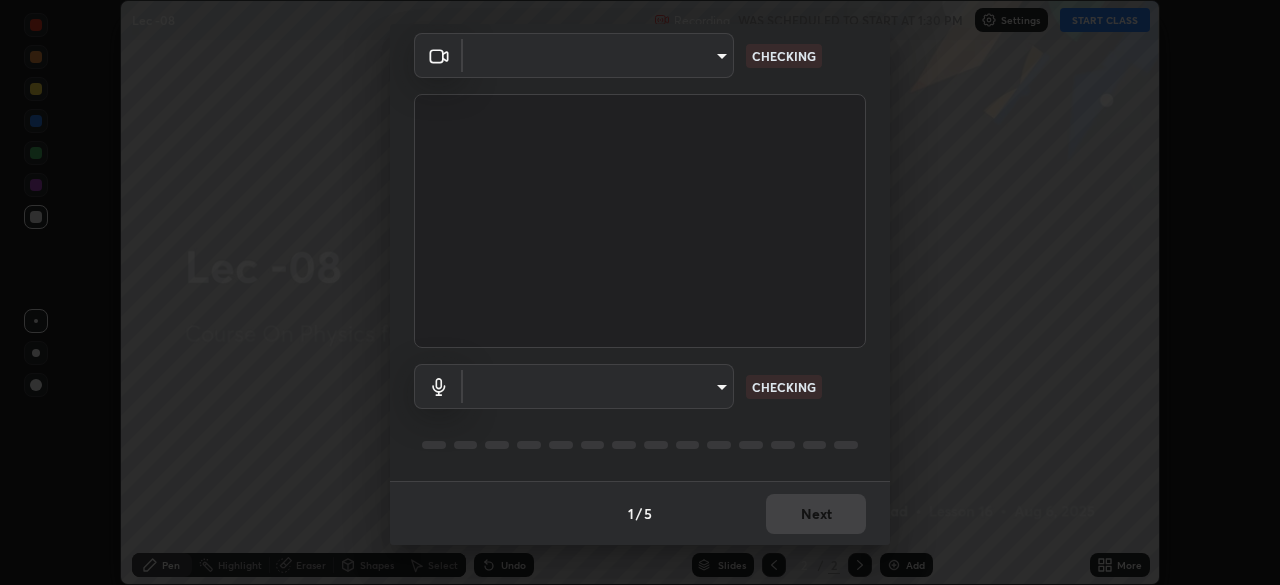 type on "bba66c41345857dcc9a6d4c580dc01eb5c8f13e357e582705132971b55534d29" 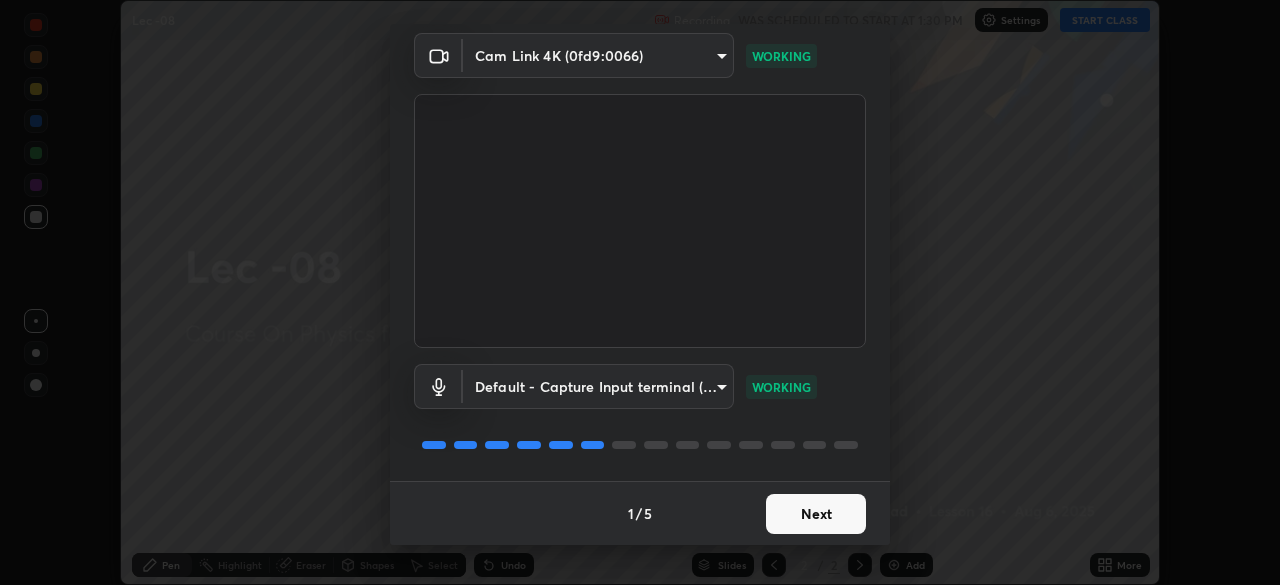 click on "Next" at bounding box center [816, 514] 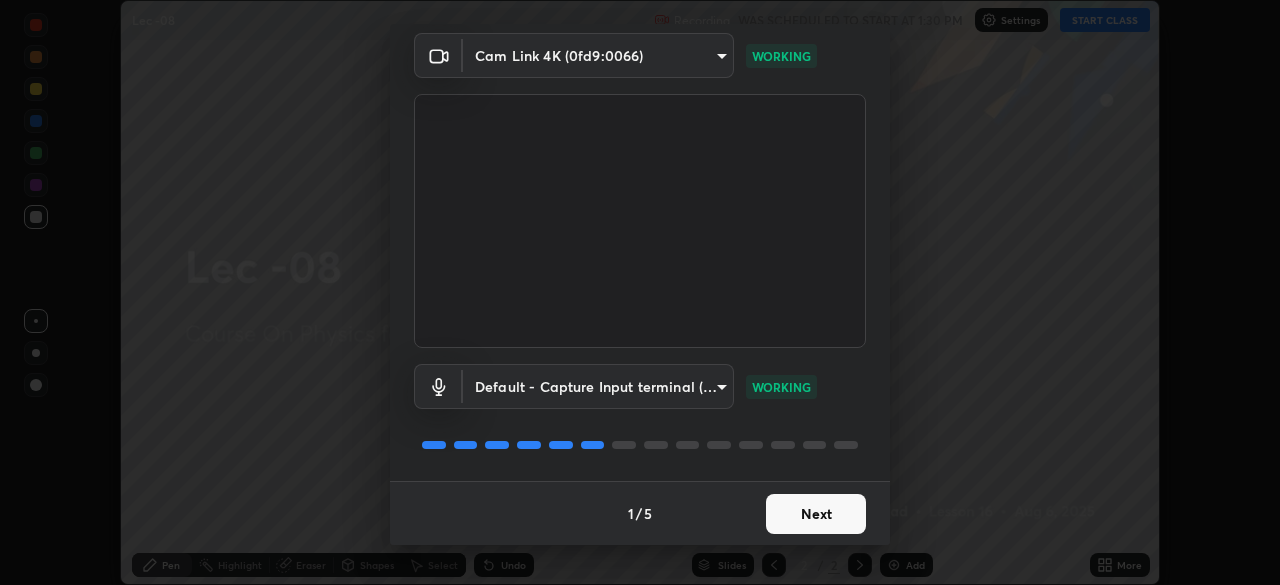 scroll, scrollTop: 0, scrollLeft: 0, axis: both 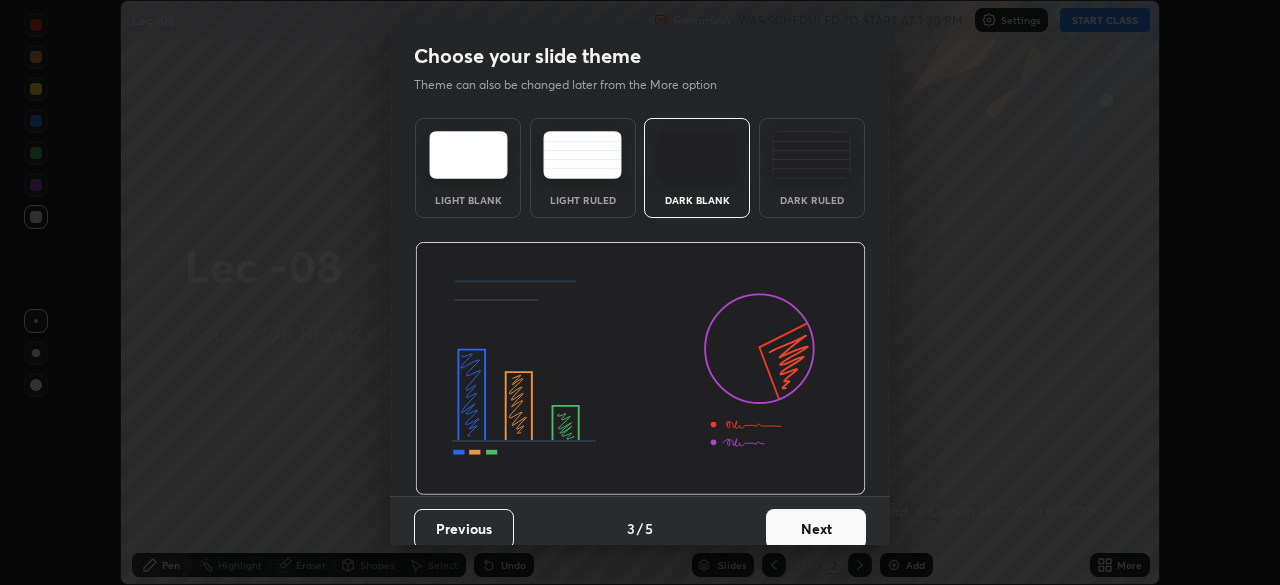click on "Next" at bounding box center [816, 529] 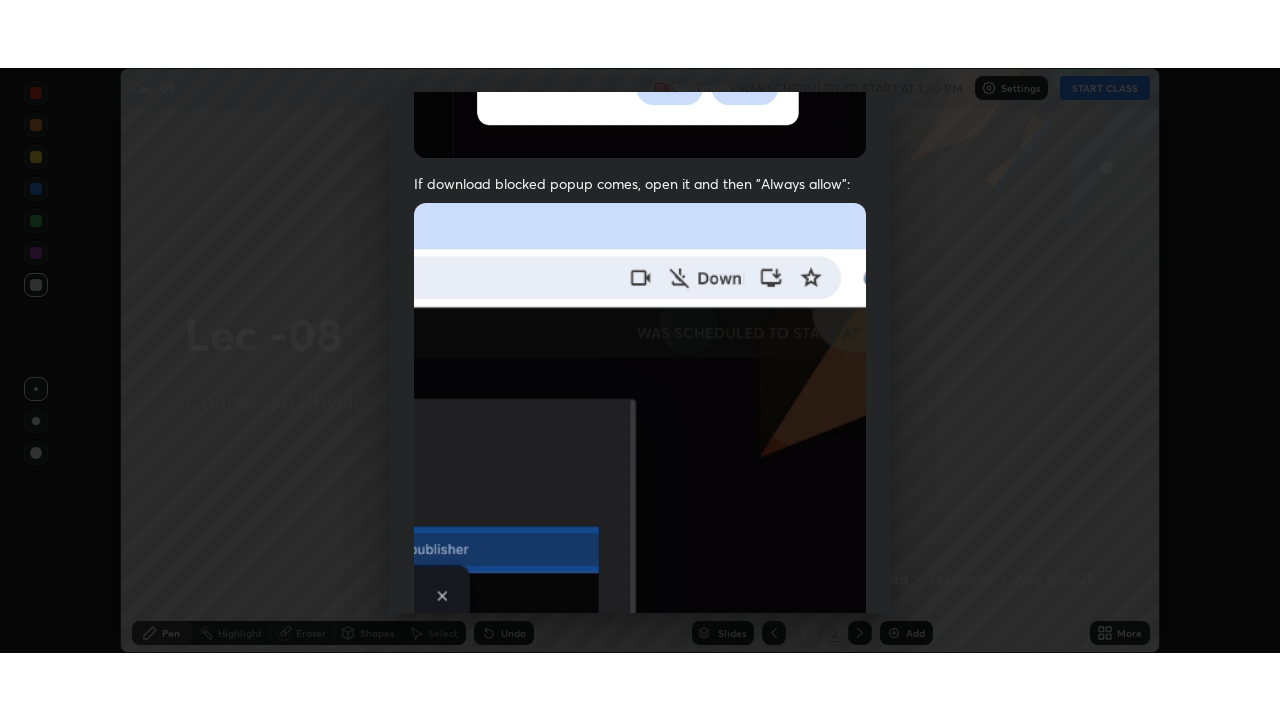 scroll, scrollTop: 479, scrollLeft: 0, axis: vertical 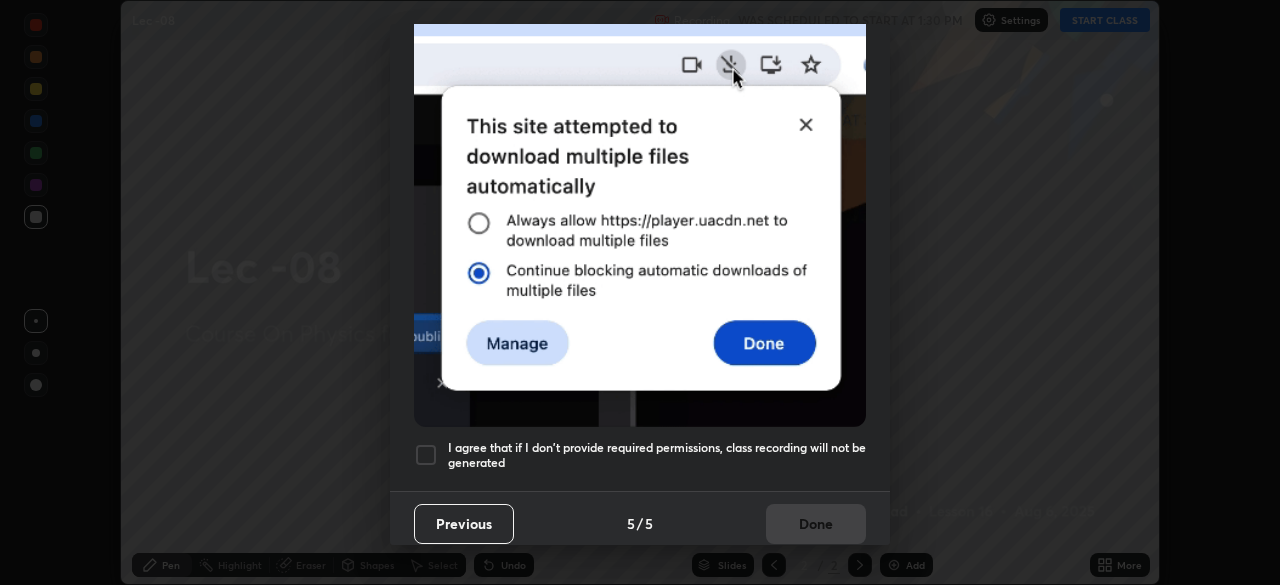 click at bounding box center [426, 455] 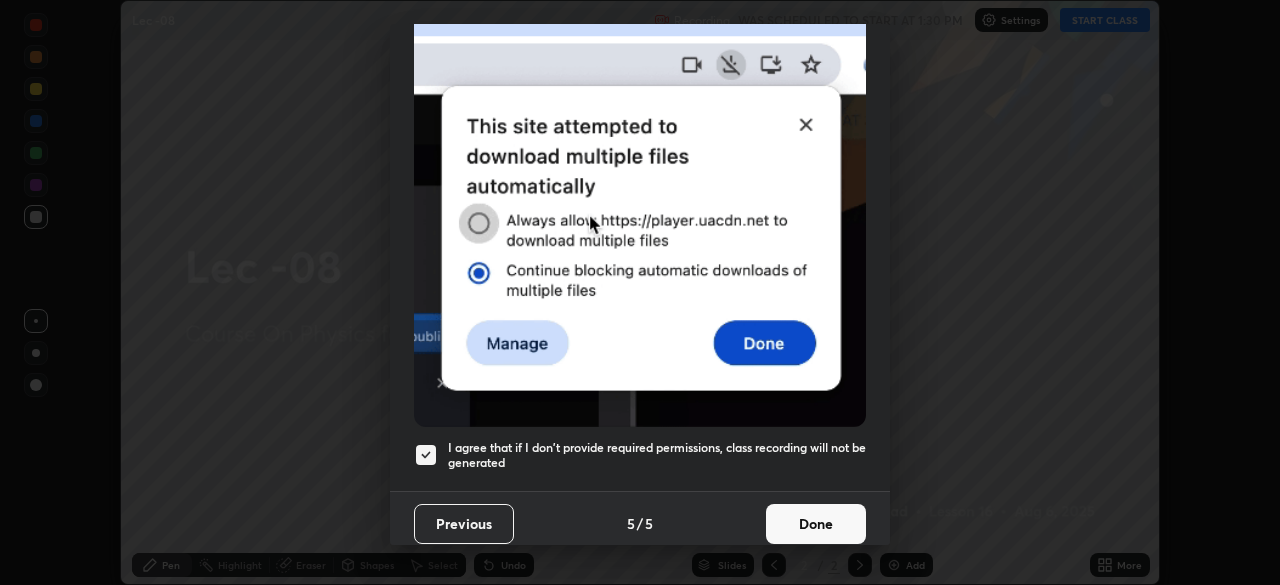 click on "Done" at bounding box center [816, 524] 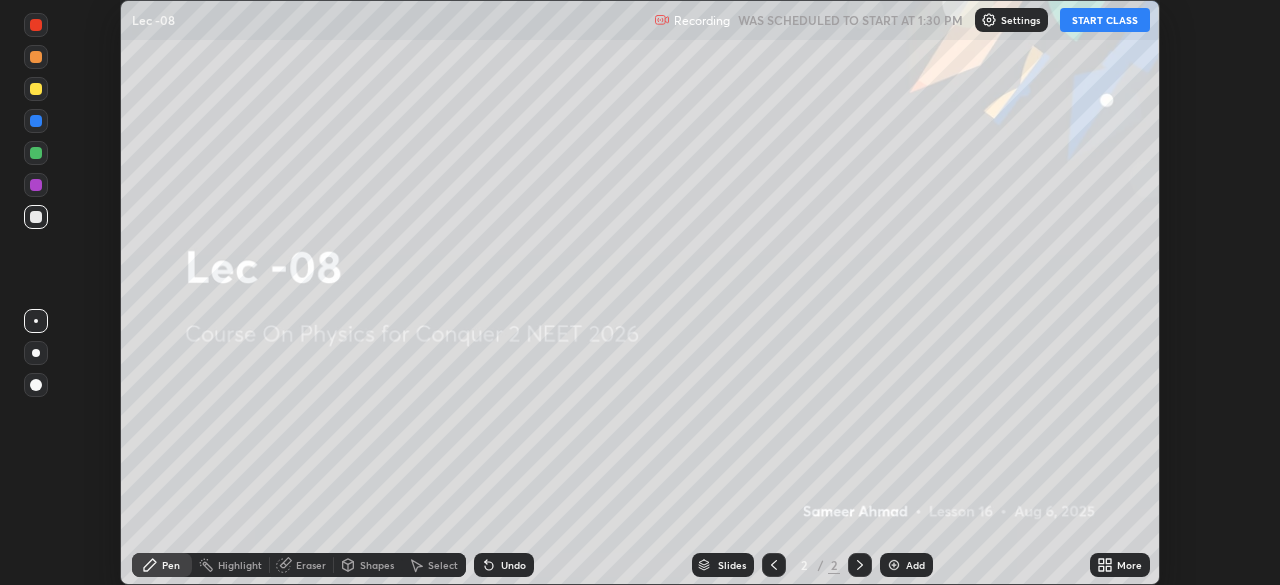 click on "START CLASS" at bounding box center (1105, 20) 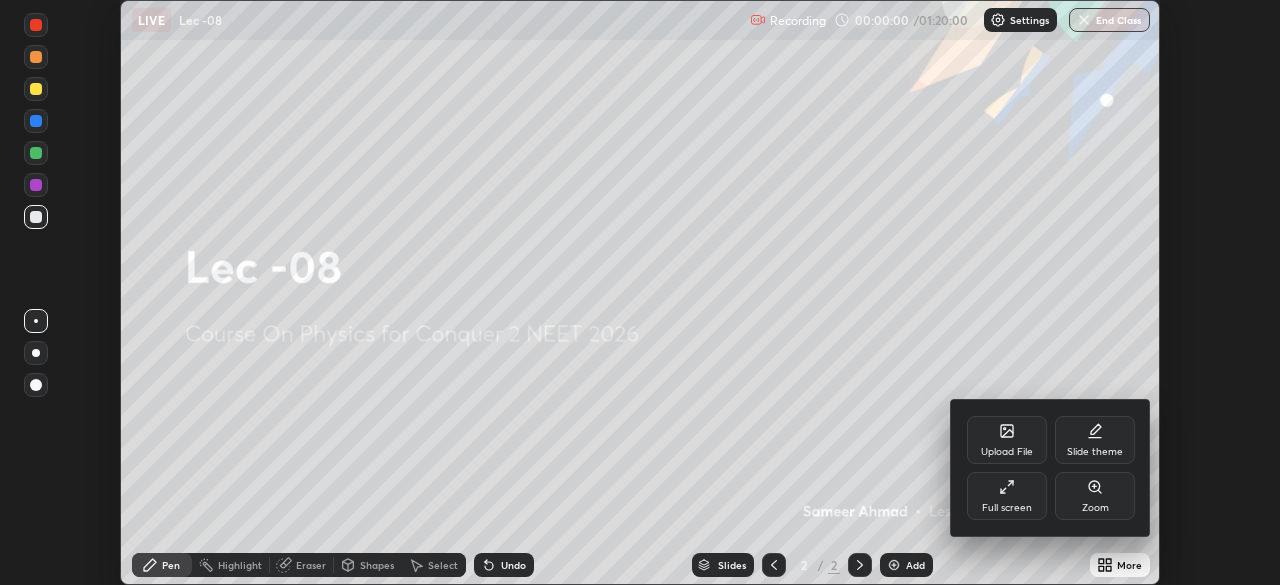 click on "Full screen" at bounding box center (1007, 496) 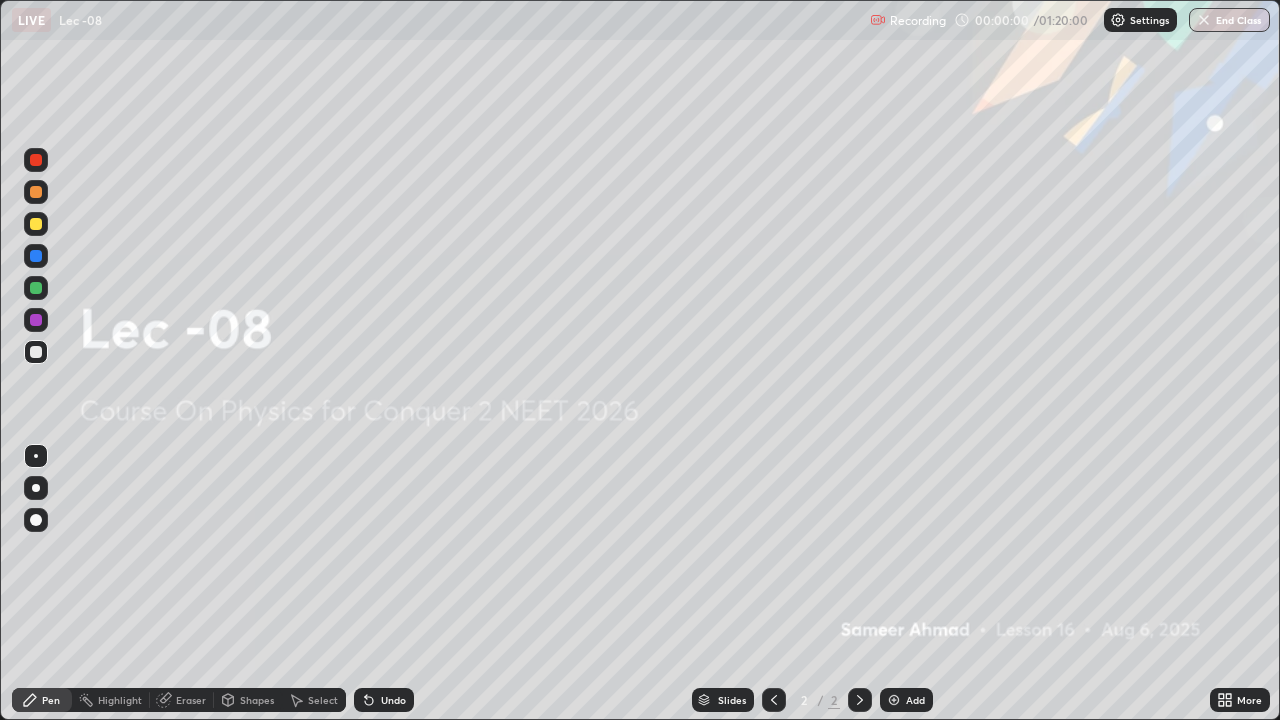 scroll, scrollTop: 99280, scrollLeft: 98720, axis: both 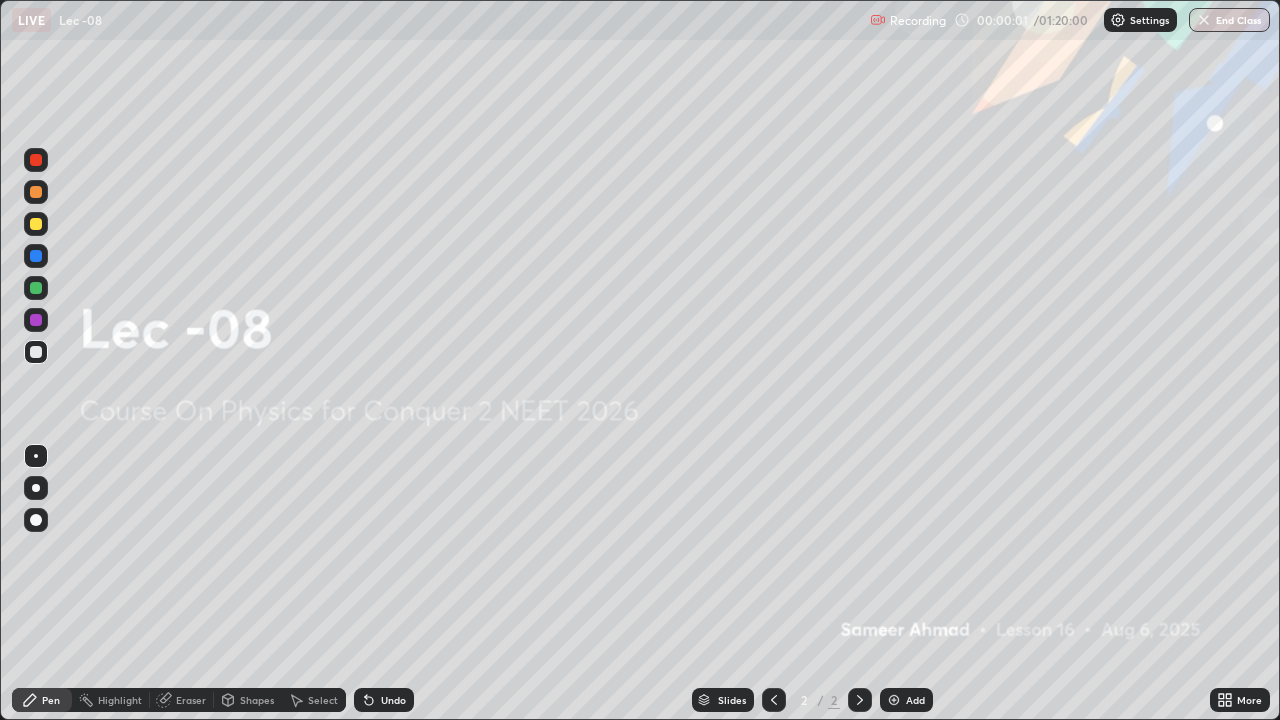 click on "Add" at bounding box center [915, 700] 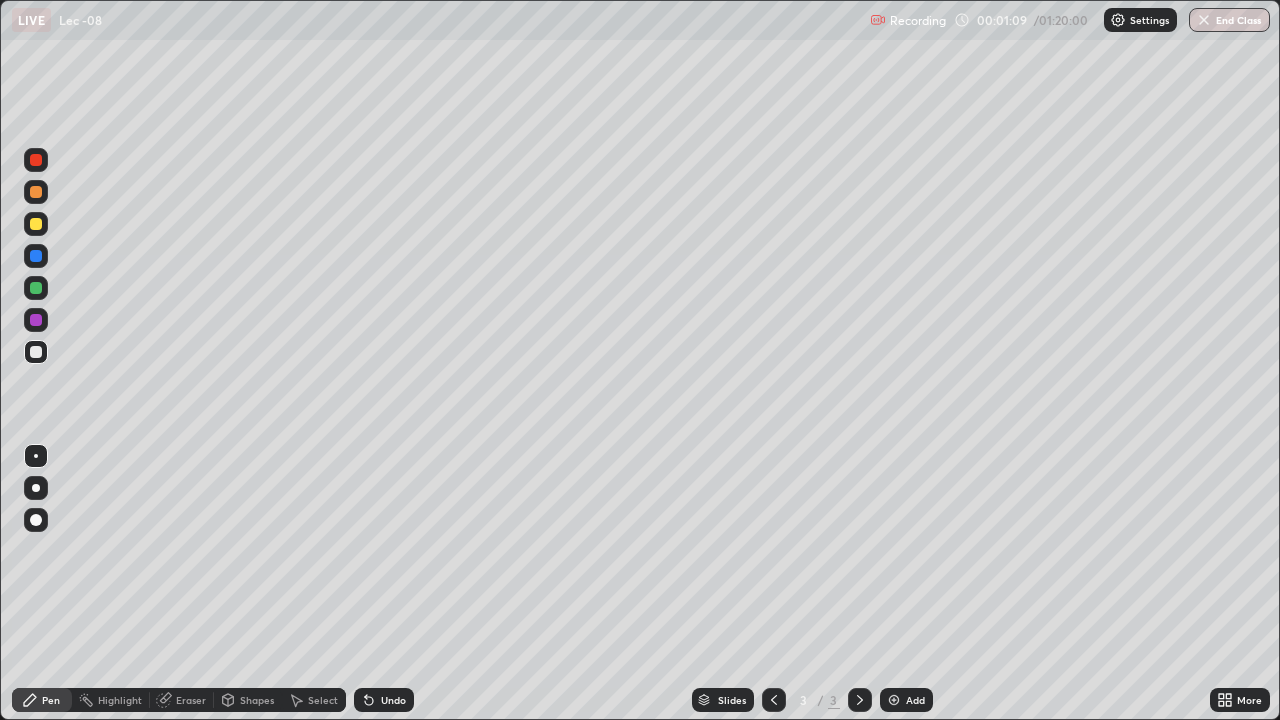 click on "Undo" at bounding box center [393, 700] 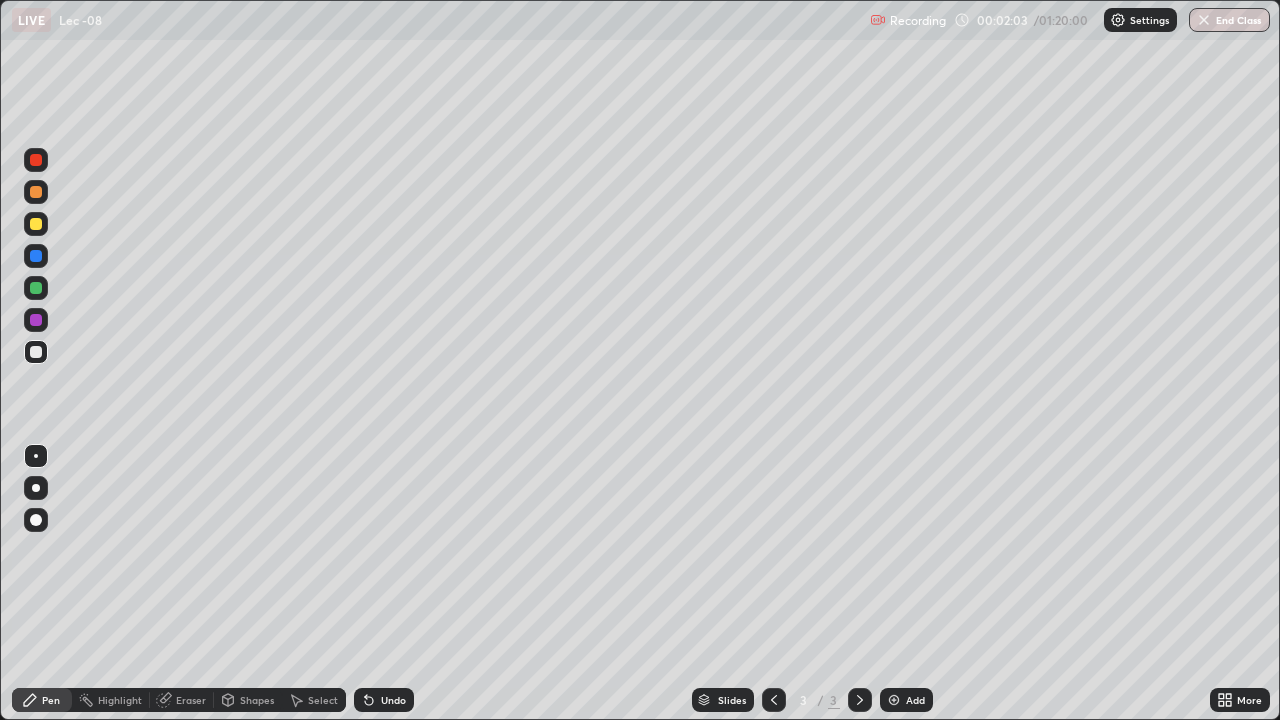 click on "Undo" at bounding box center (393, 700) 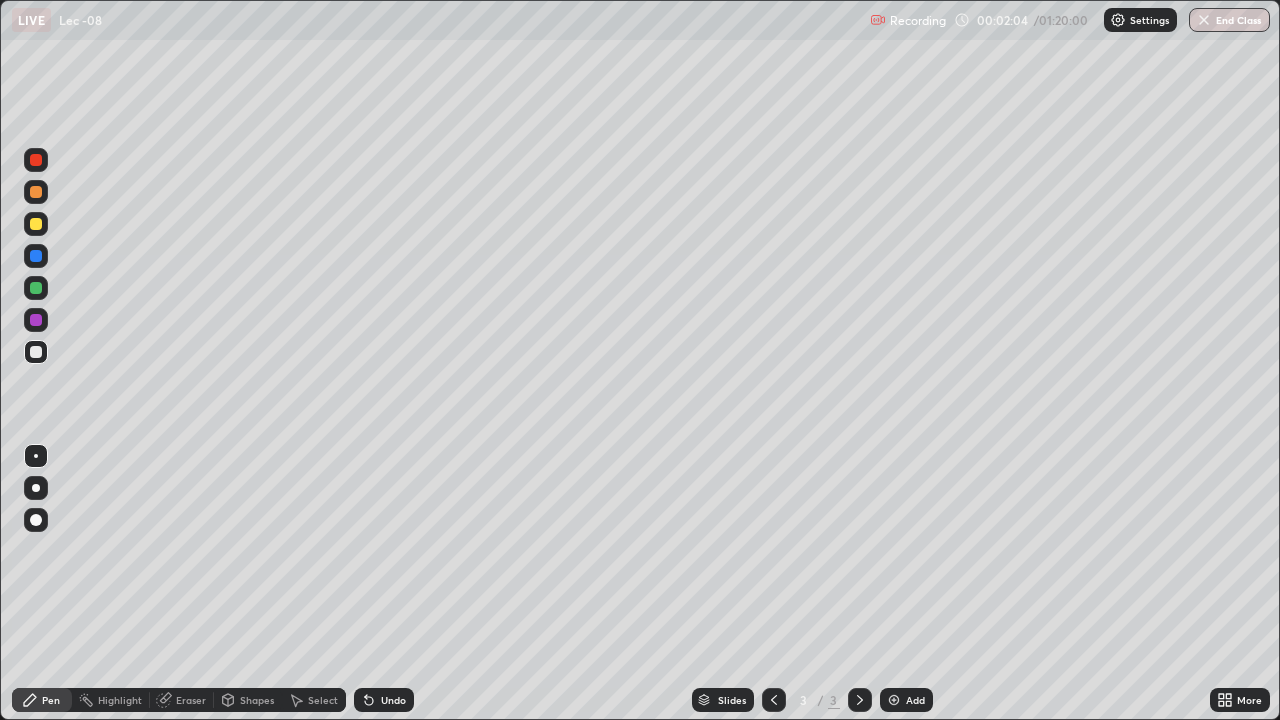 click on "Undo" at bounding box center [384, 700] 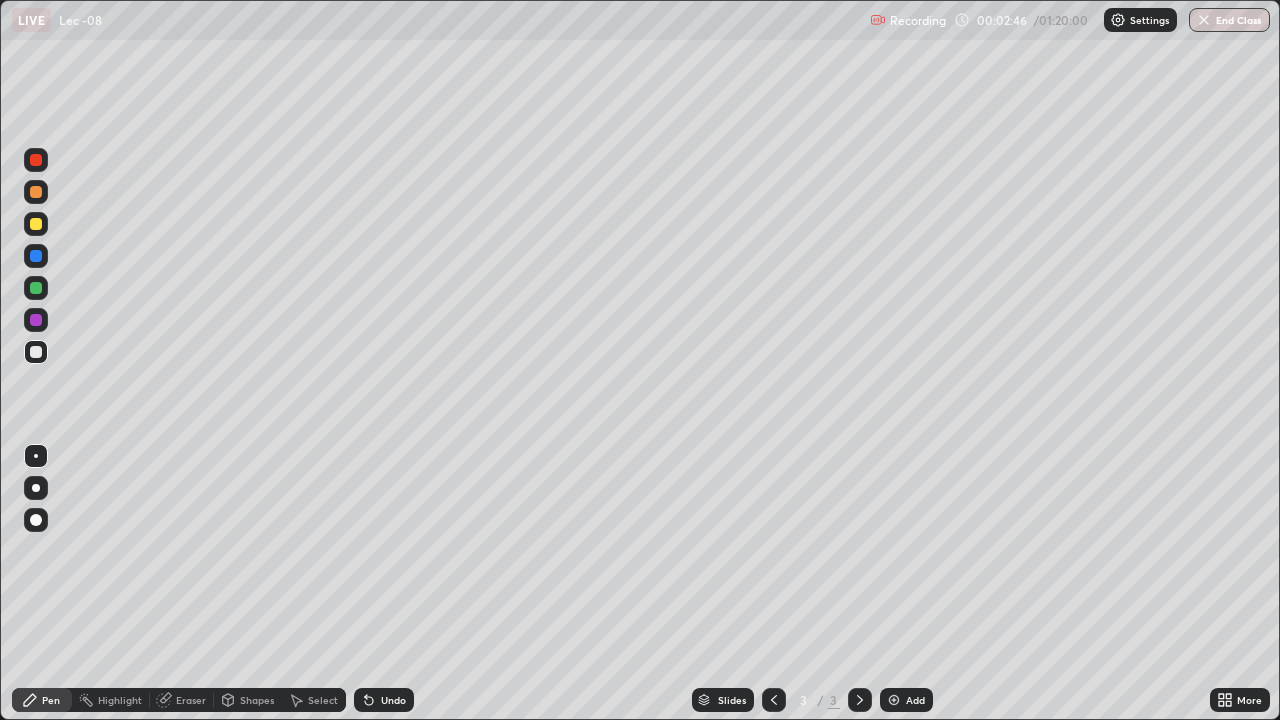 click on "Undo" at bounding box center [393, 700] 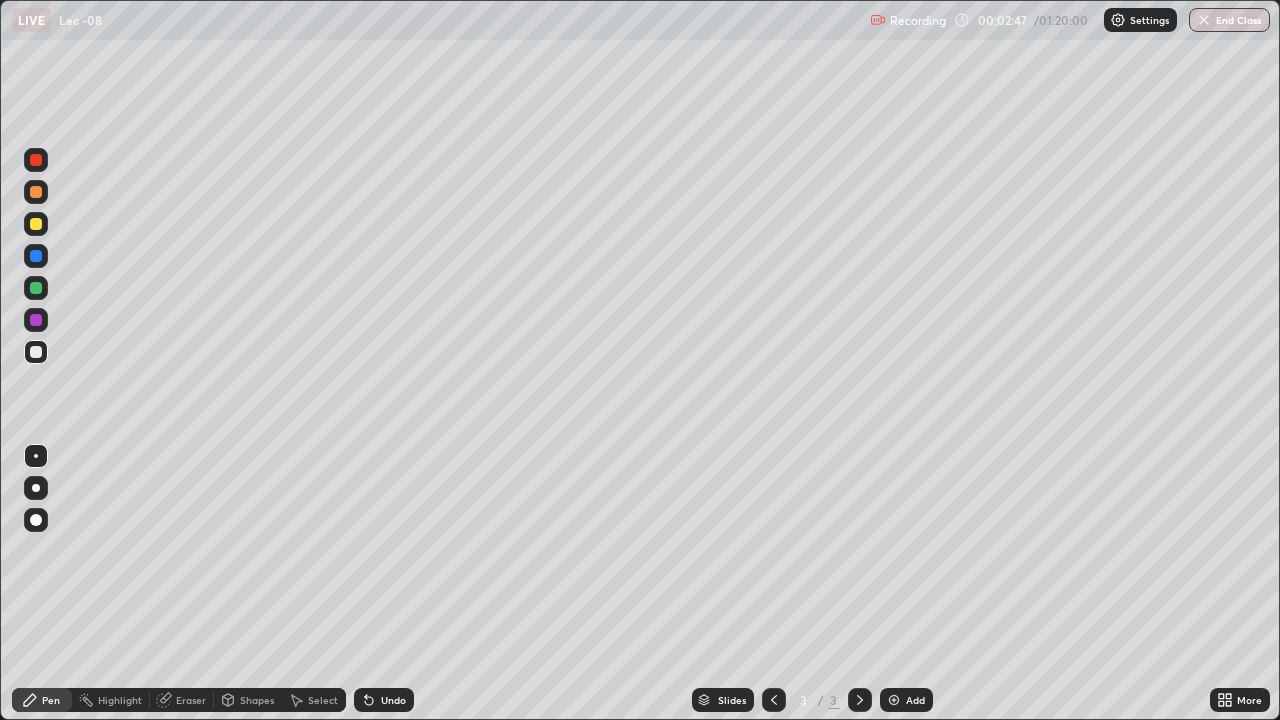 click on "Select" at bounding box center (323, 700) 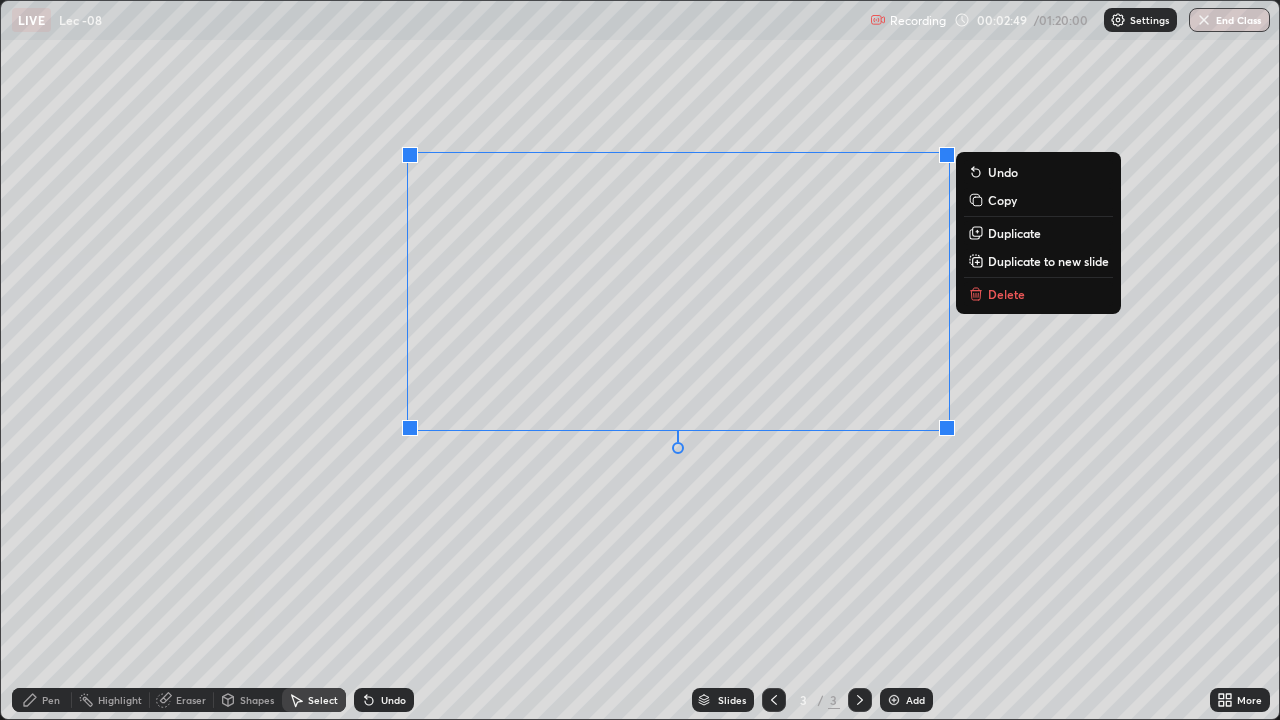 click on "Delete" at bounding box center (1006, 294) 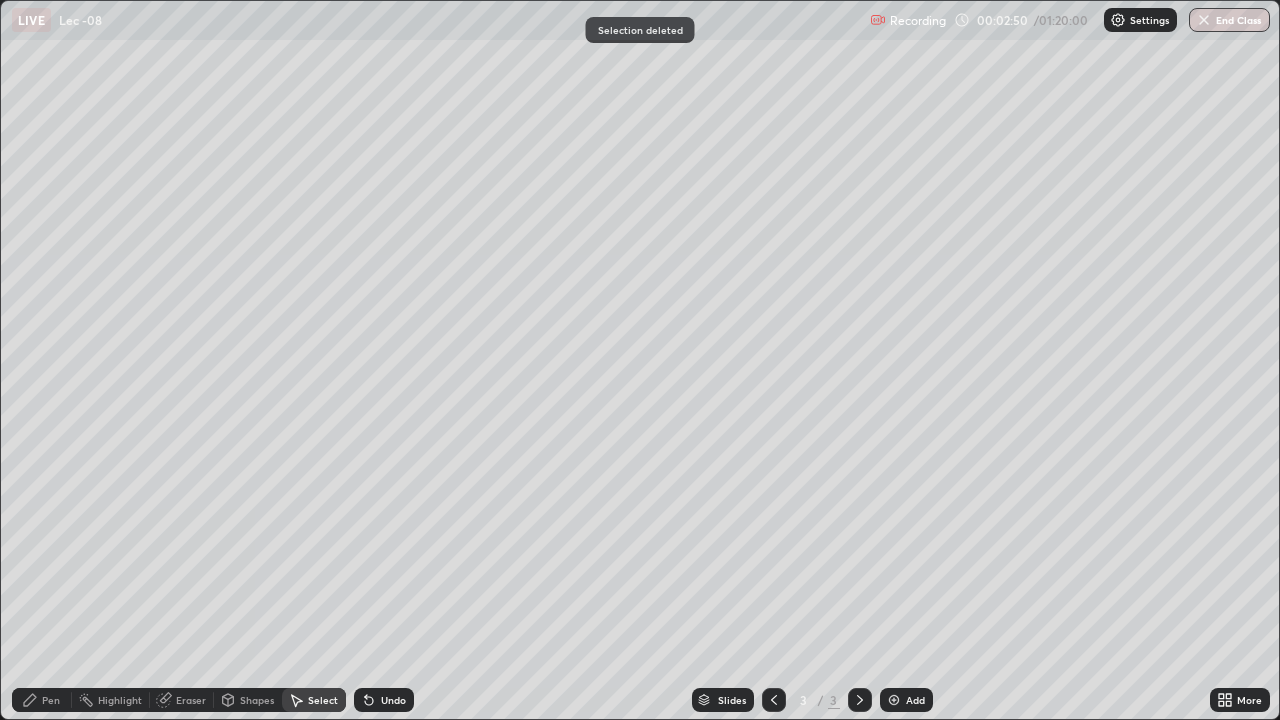 click on "Pen" at bounding box center (51, 700) 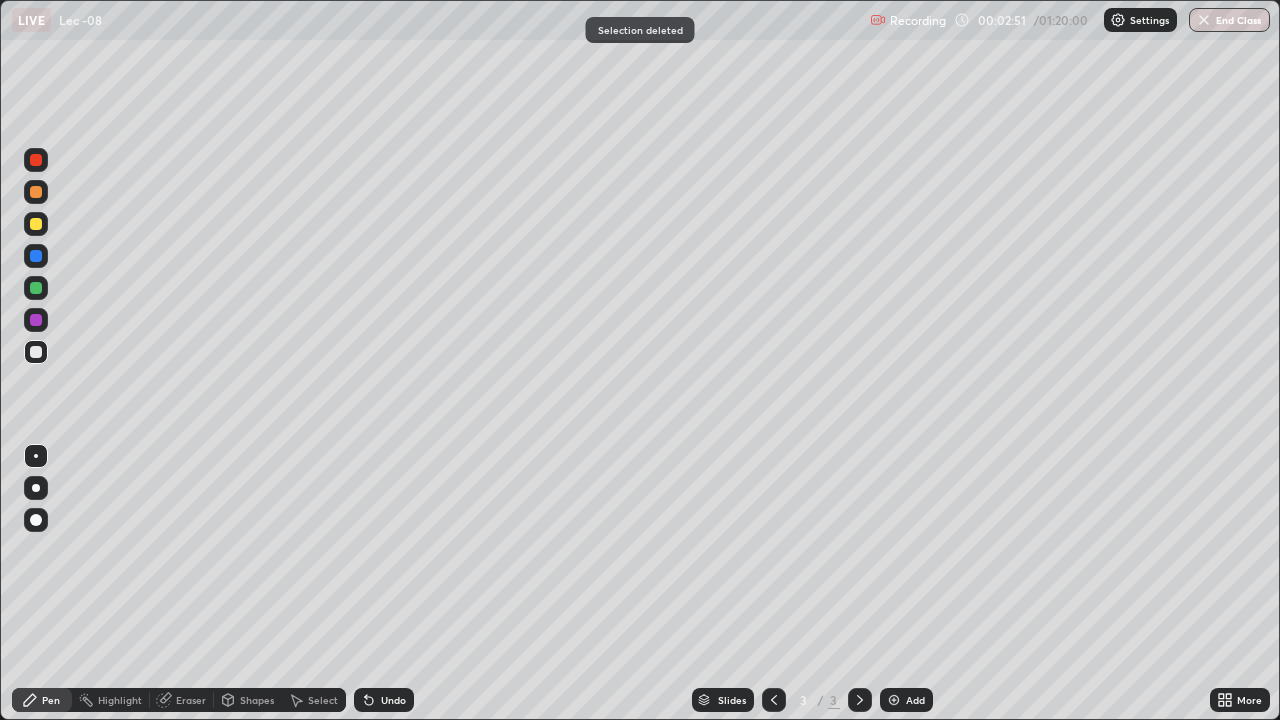click at bounding box center [36, 288] 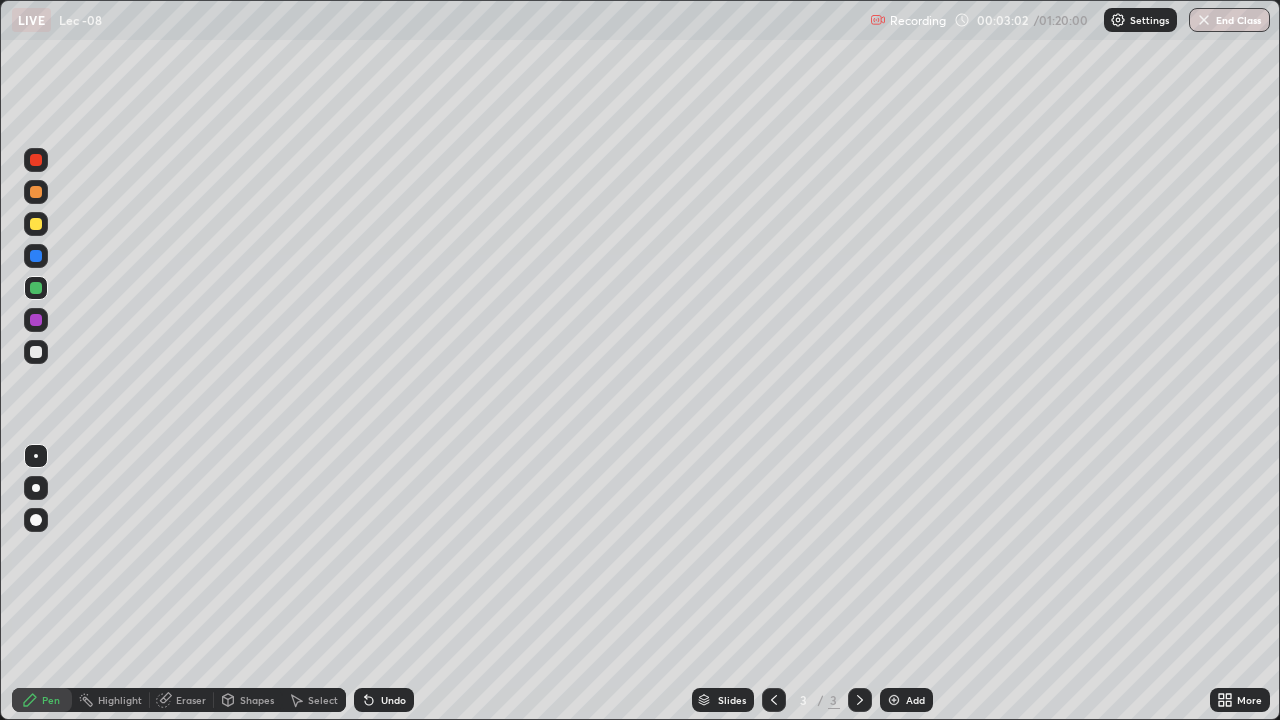 click on "Undo" at bounding box center (393, 700) 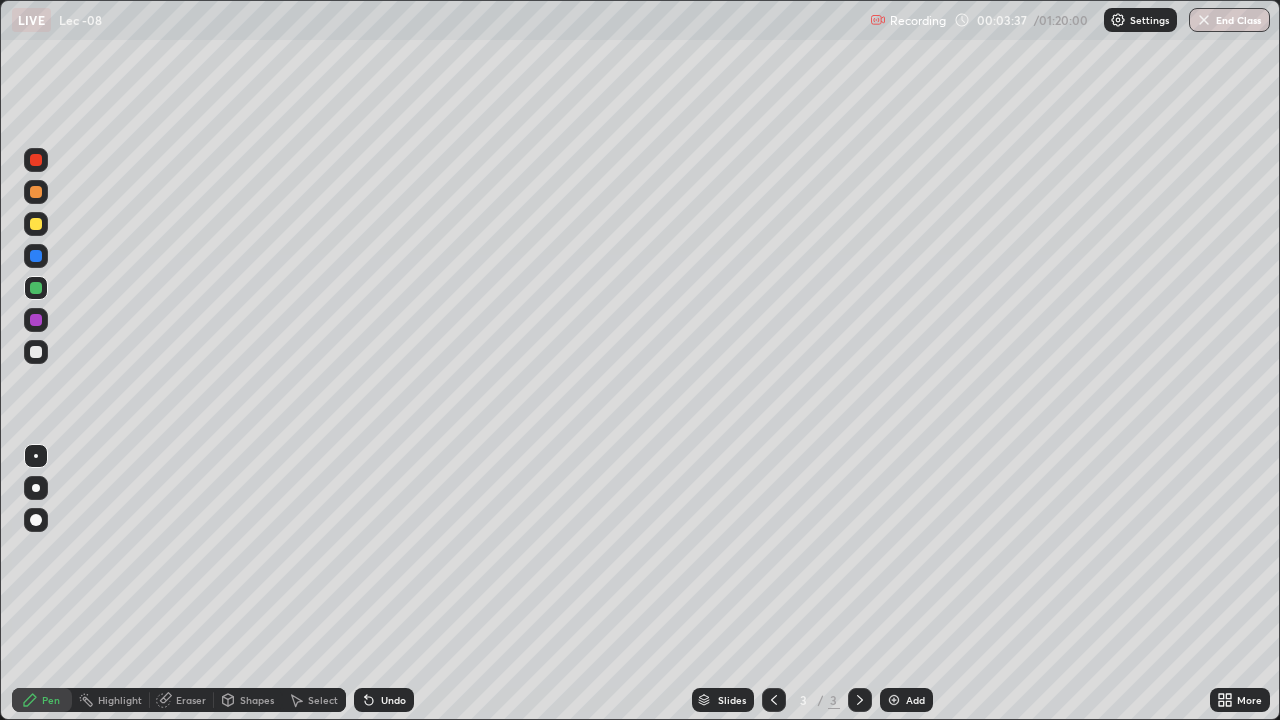 click on "Undo" at bounding box center [393, 700] 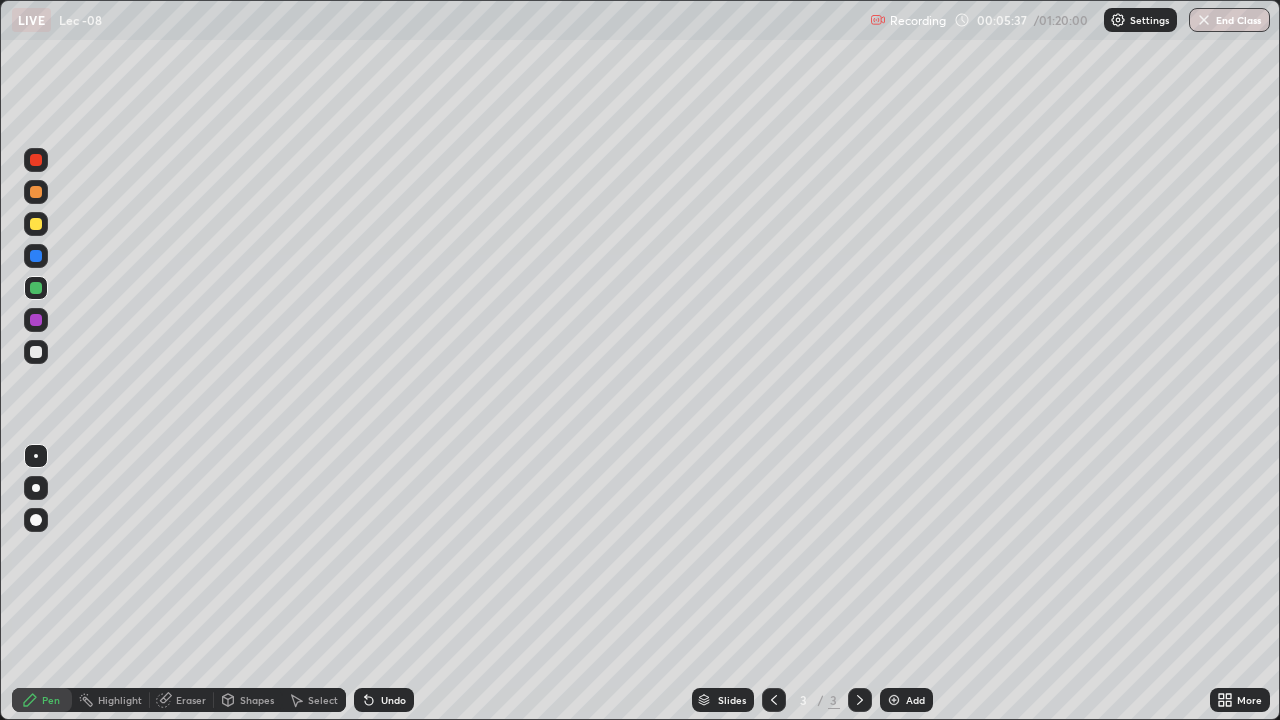 click on "Add" at bounding box center [915, 700] 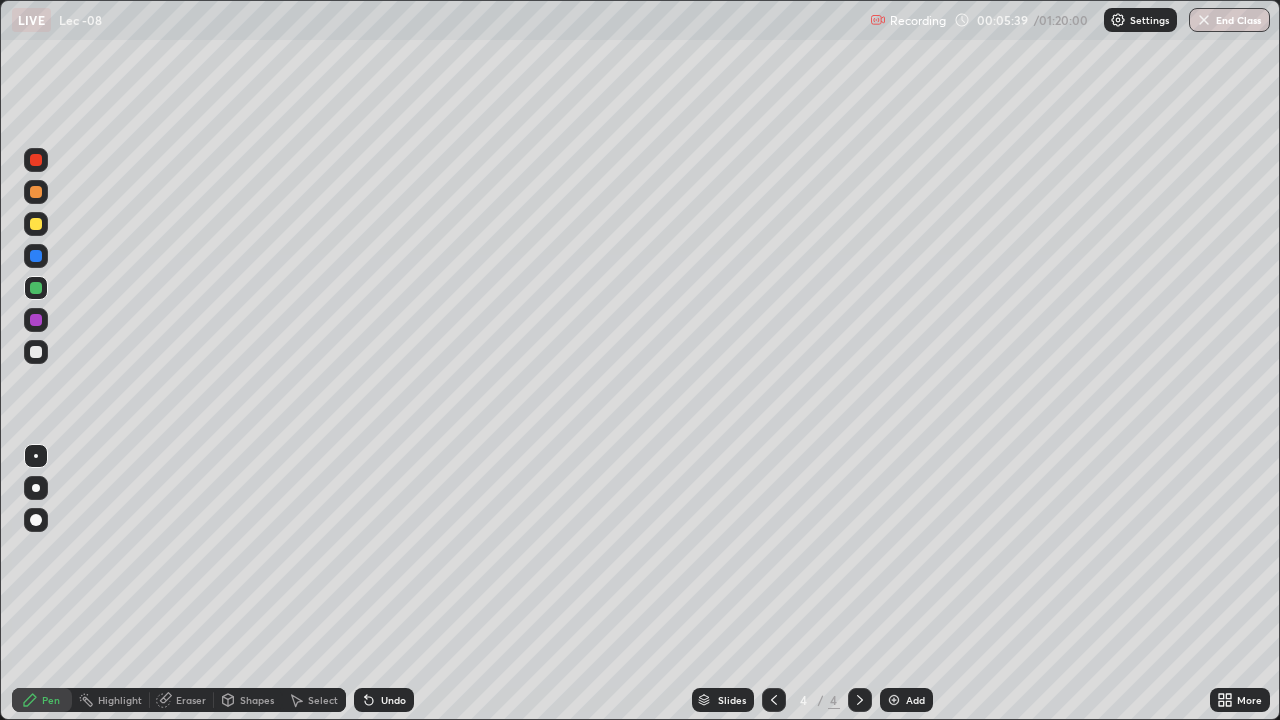 click at bounding box center [36, 352] 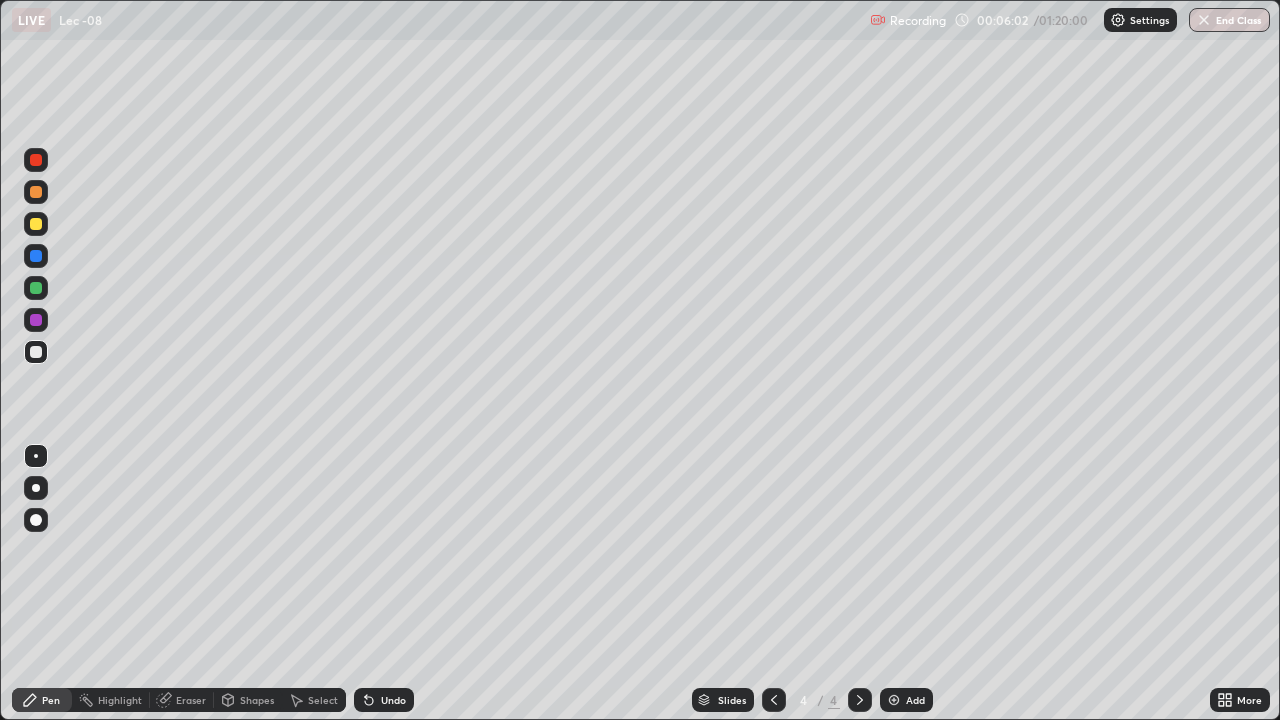 click on "Undo" at bounding box center (384, 700) 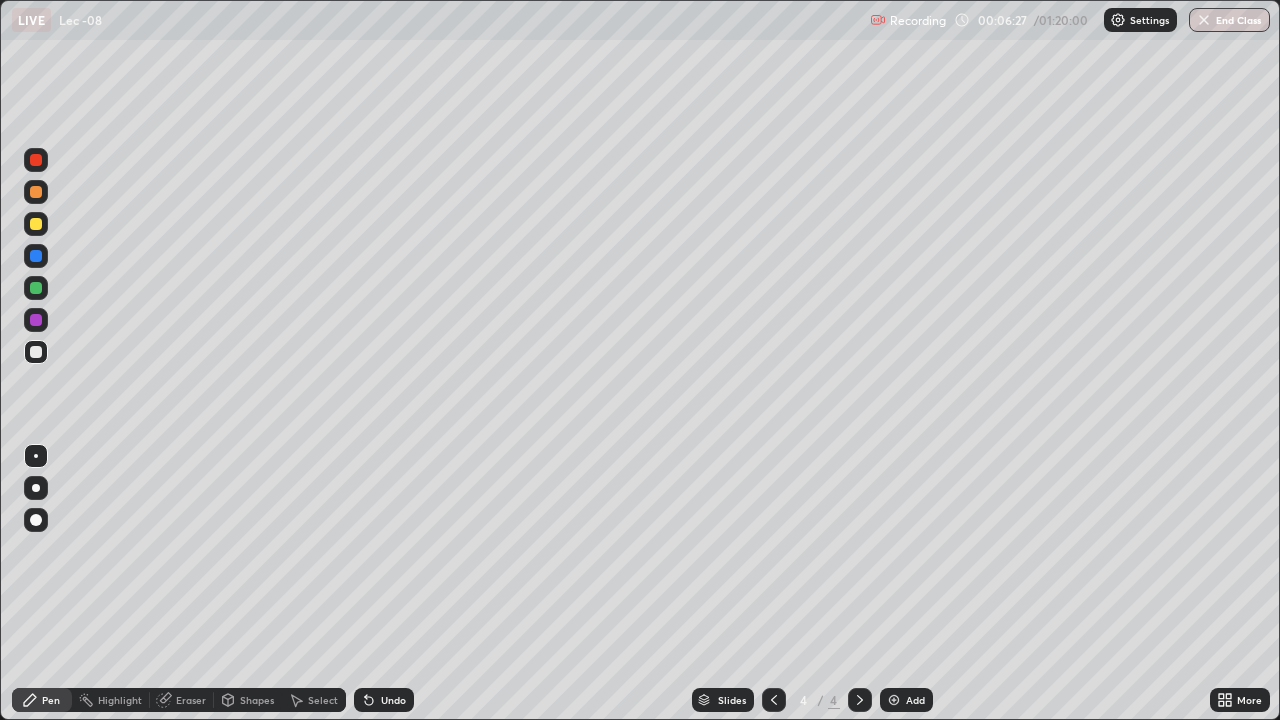 click at bounding box center [36, 288] 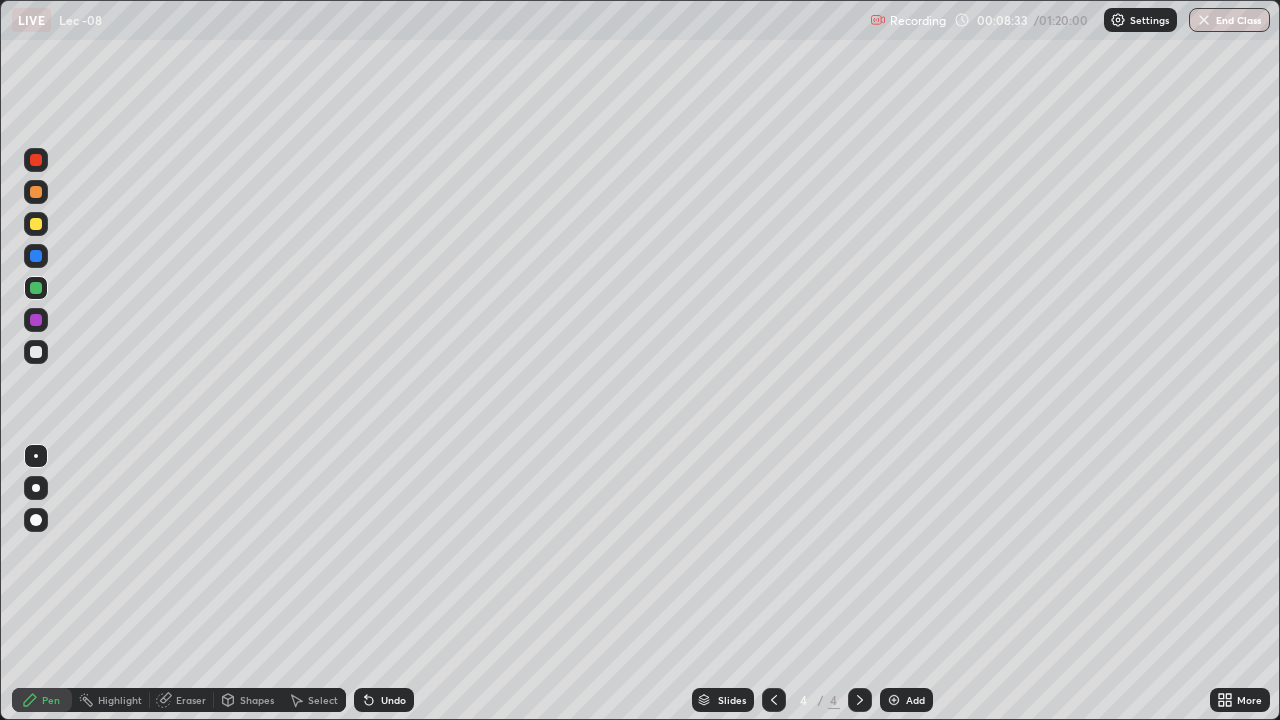 click on "Add" at bounding box center (915, 700) 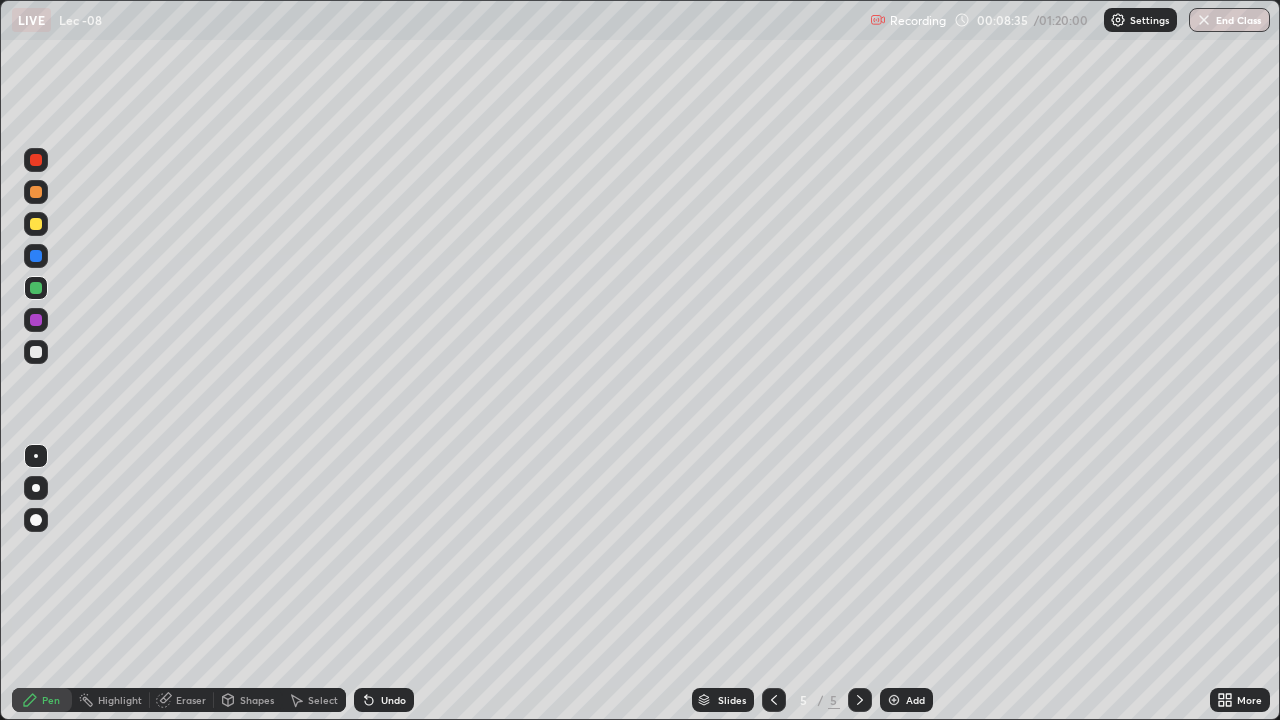 click at bounding box center (36, 352) 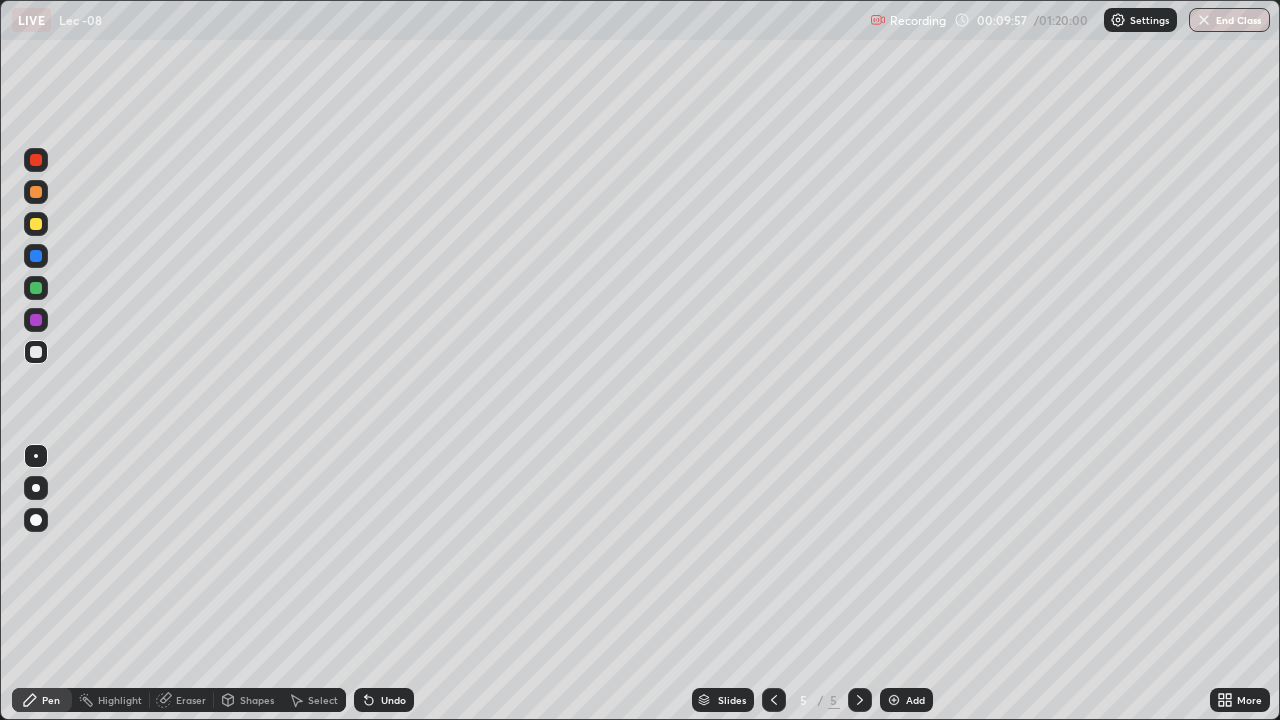 click on "Undo" at bounding box center [393, 700] 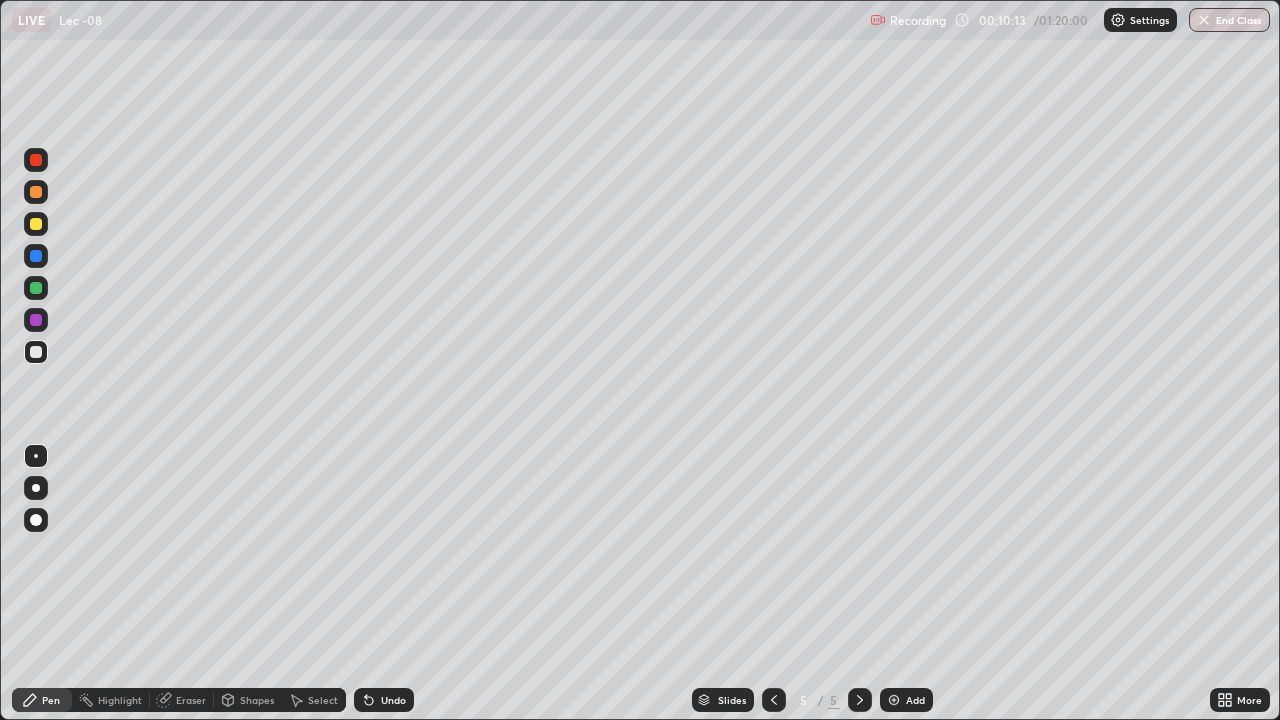 click on "Undo" at bounding box center [393, 700] 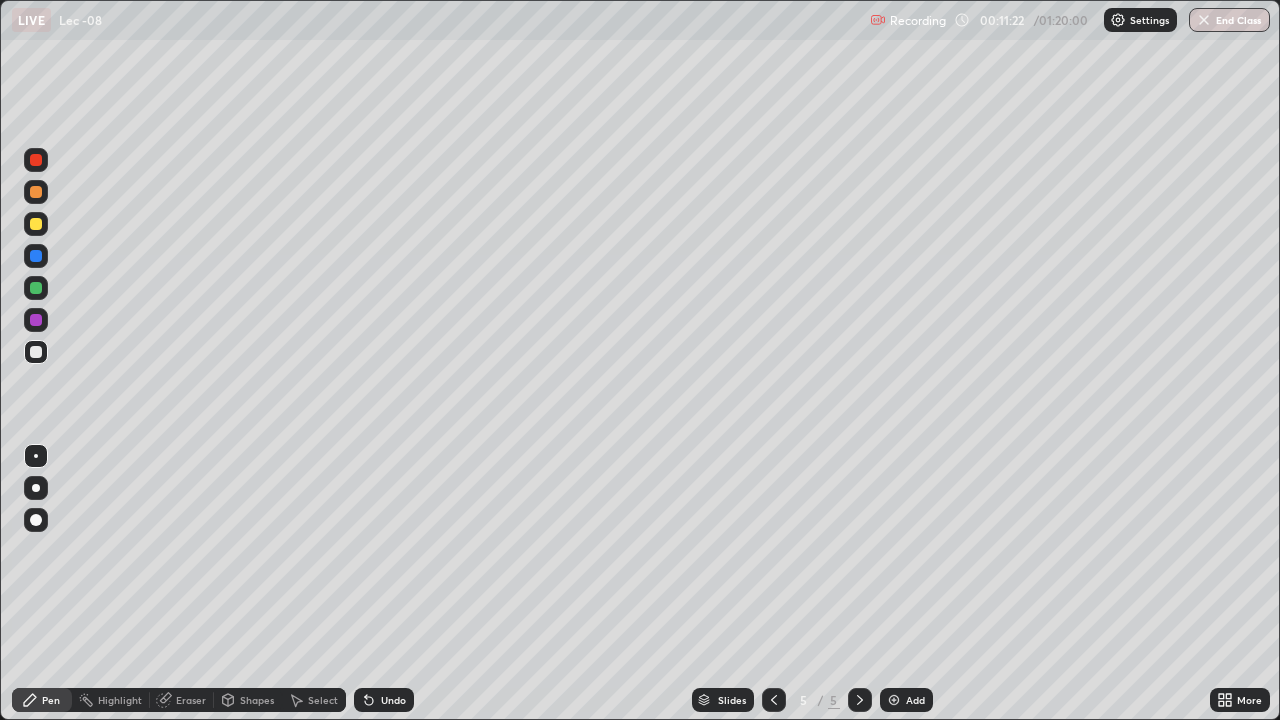 click on "Add" at bounding box center (915, 700) 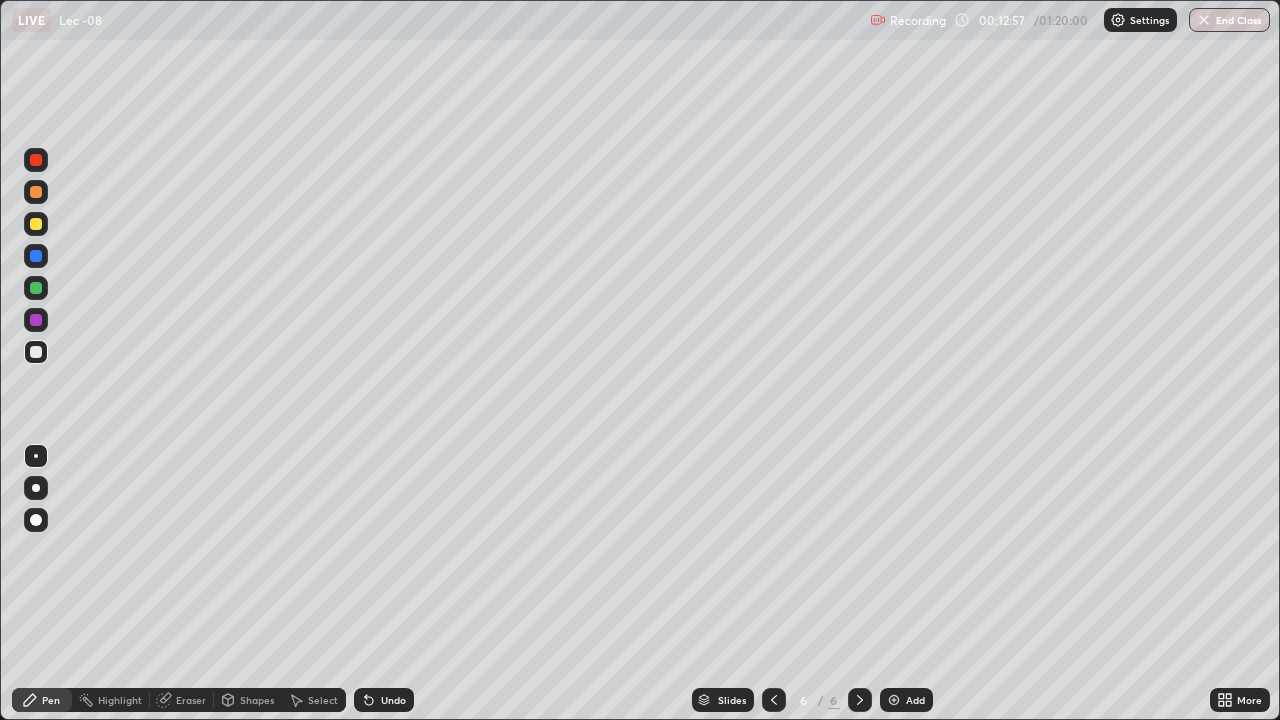 click on "Undo" at bounding box center [384, 700] 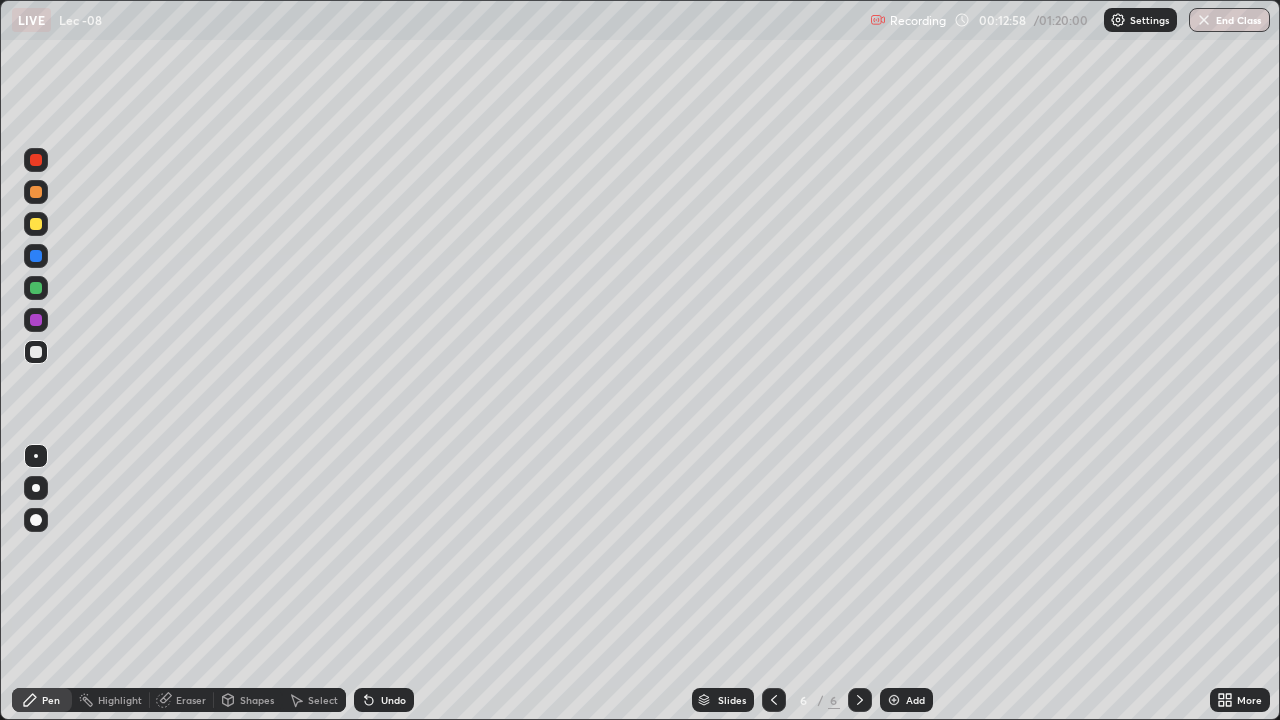 click on "Undo" at bounding box center (393, 700) 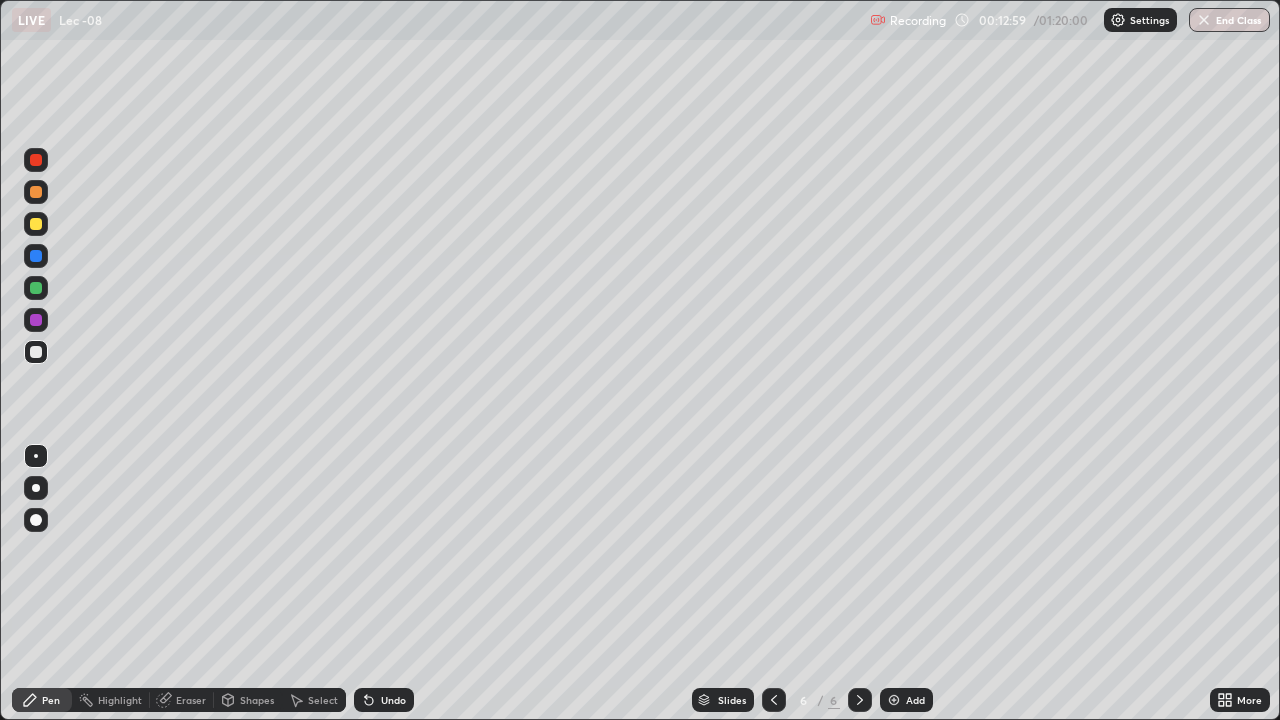click on "Undo" at bounding box center [393, 700] 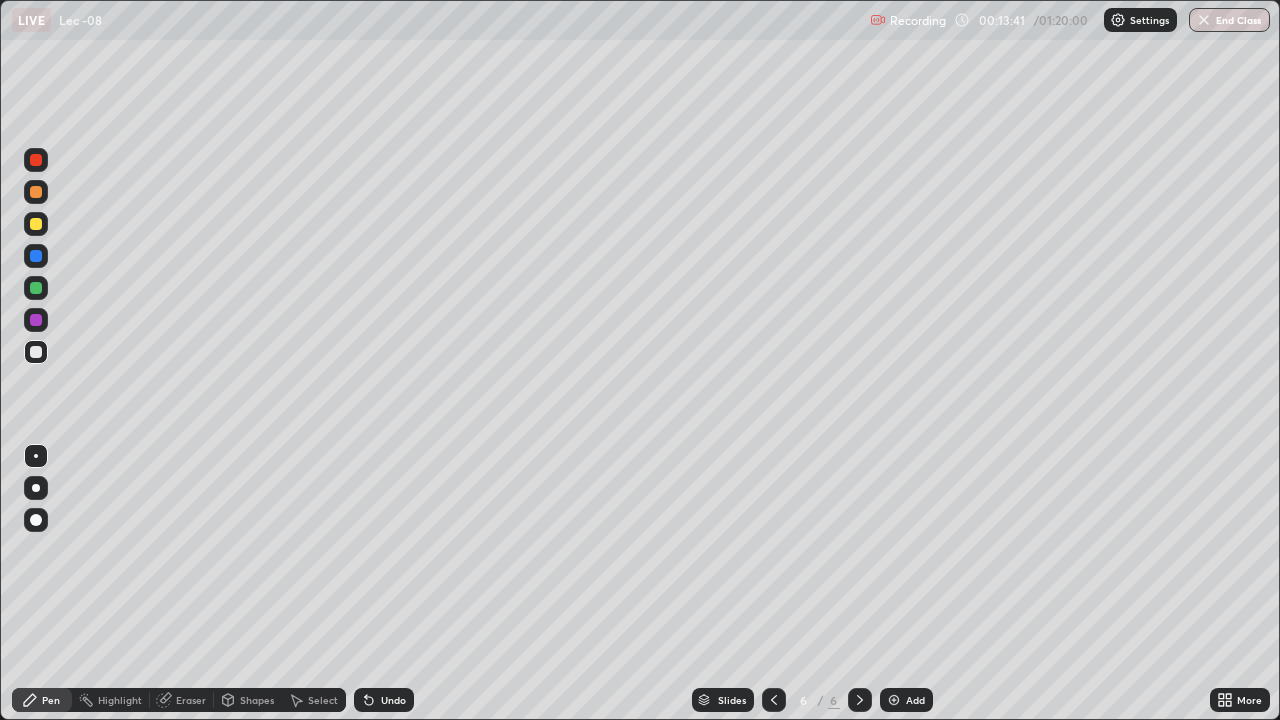 click on "Undo" at bounding box center (393, 700) 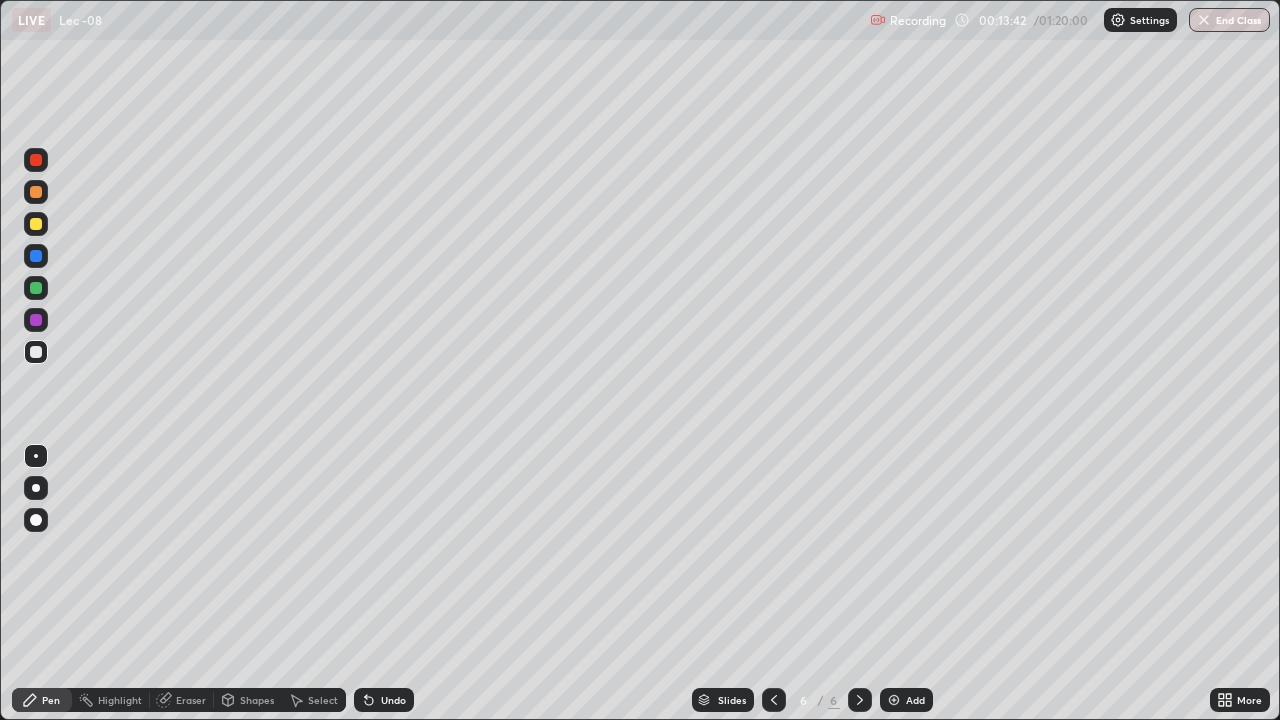 click on "Undo" at bounding box center [393, 700] 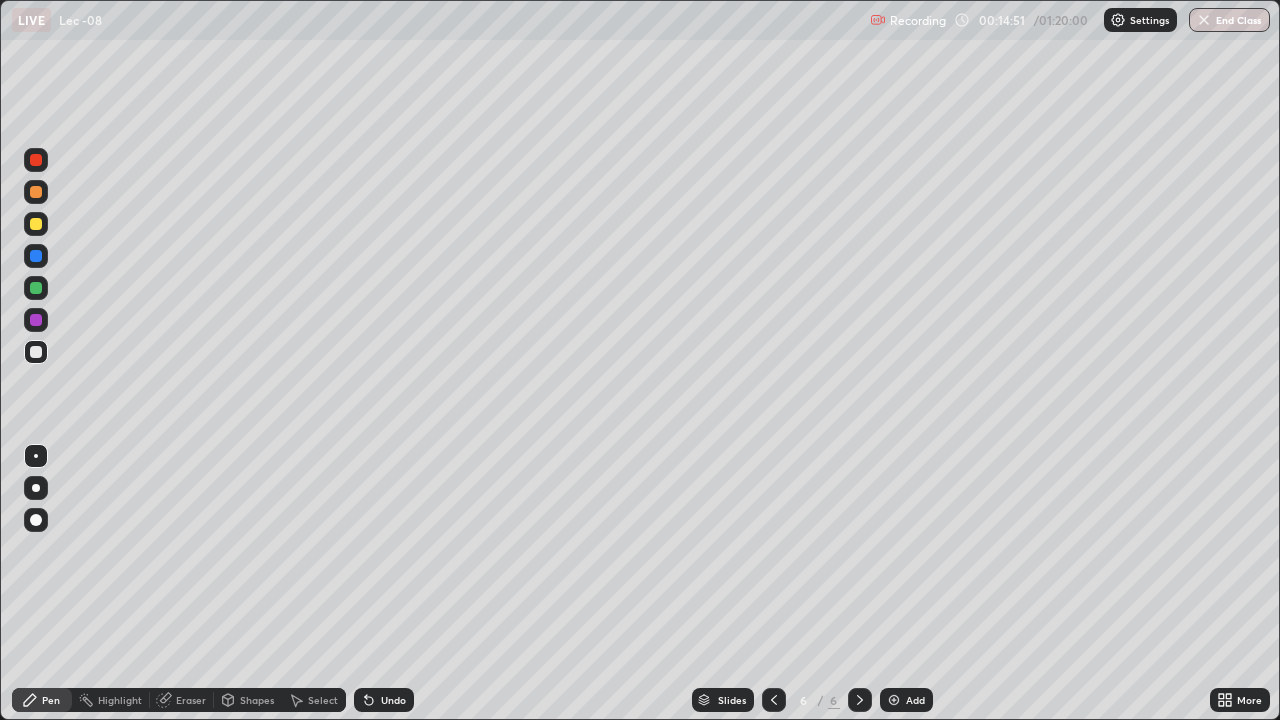 click on "Add" at bounding box center [915, 700] 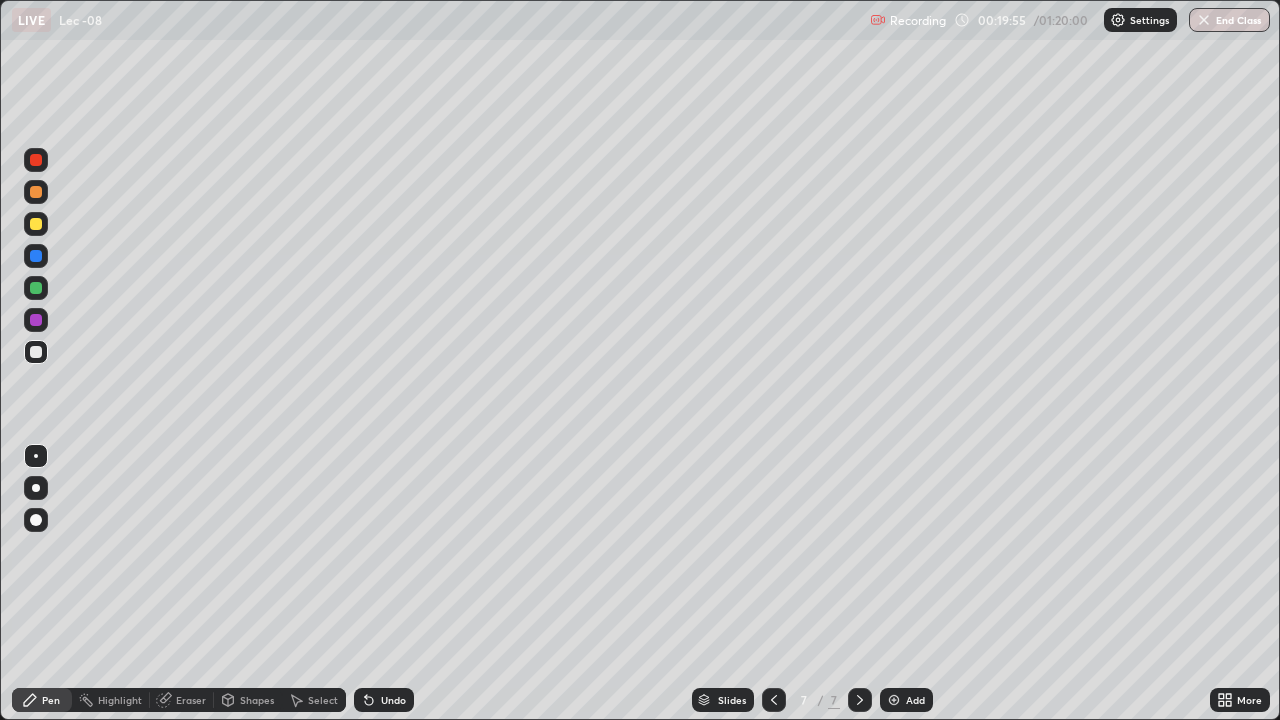 click on "Add" at bounding box center (915, 700) 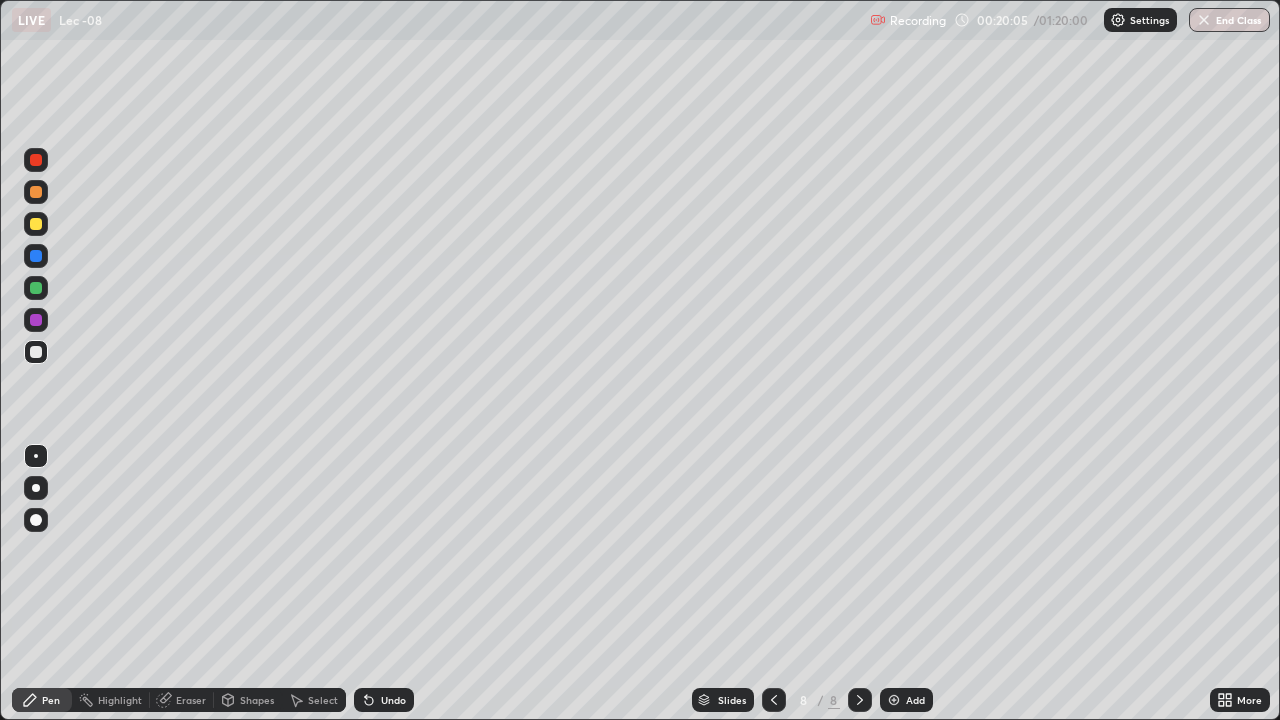 click 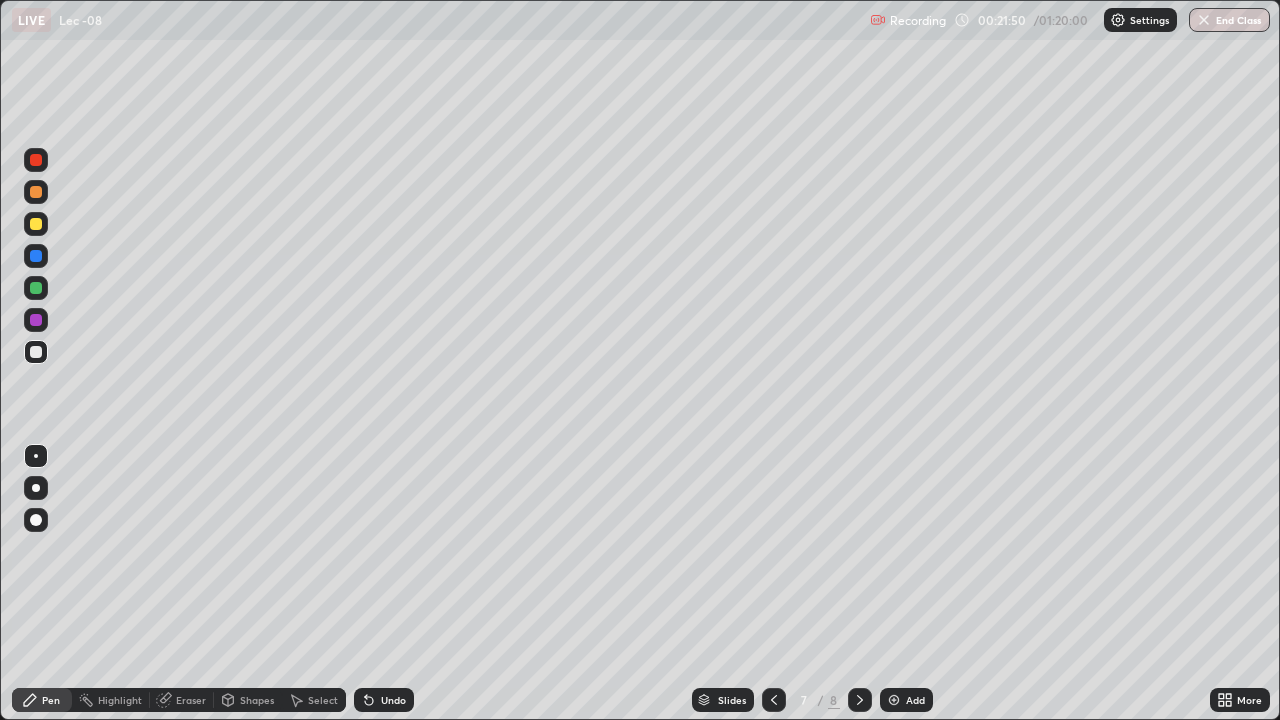 click 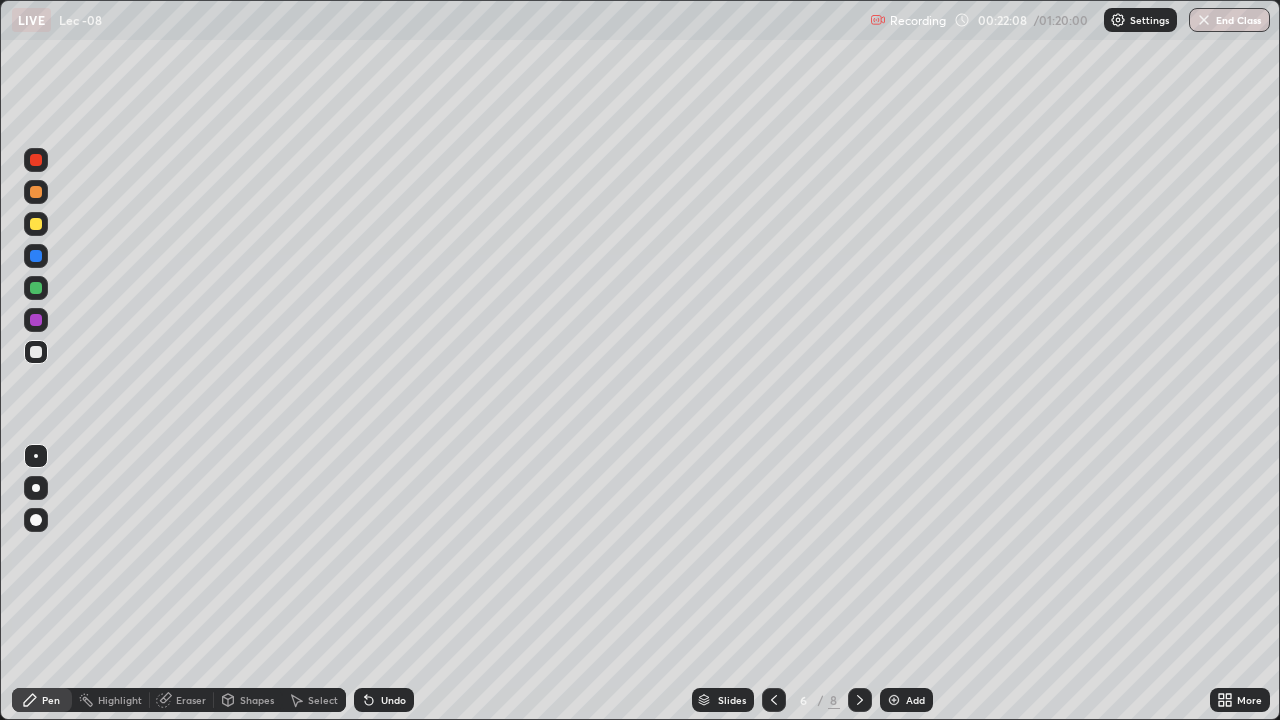click on "Eraser" at bounding box center (191, 700) 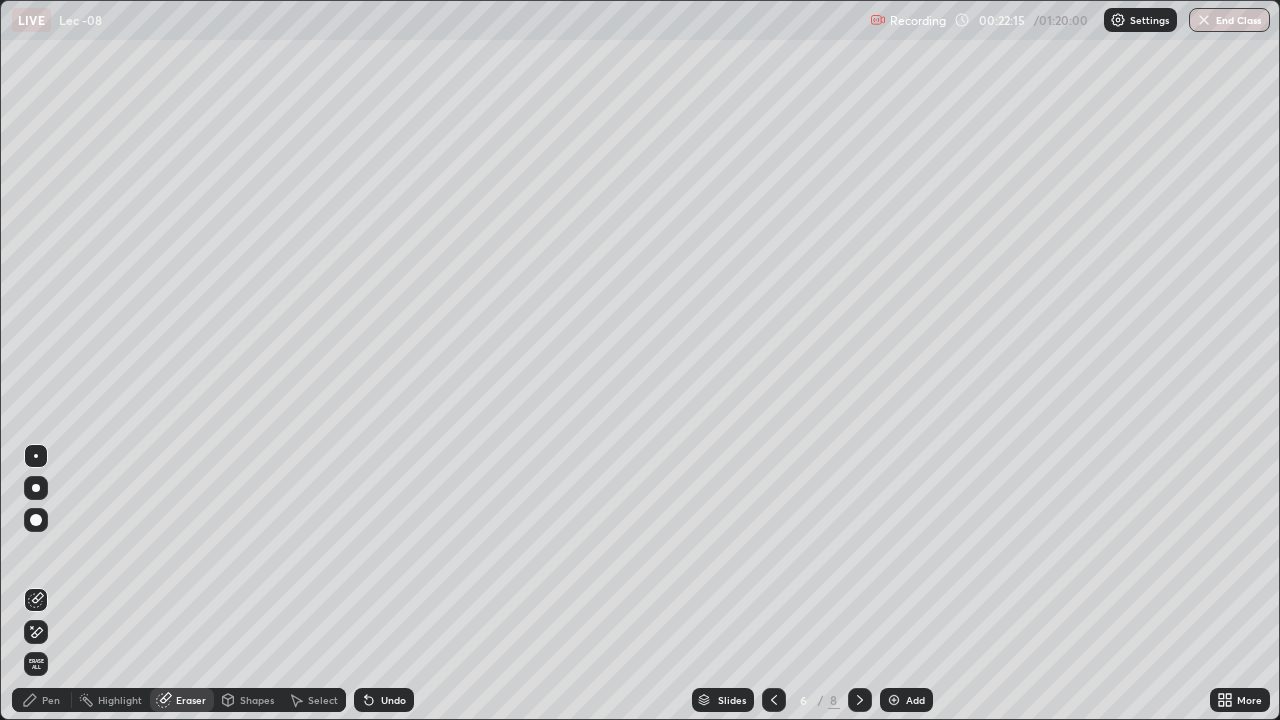 click 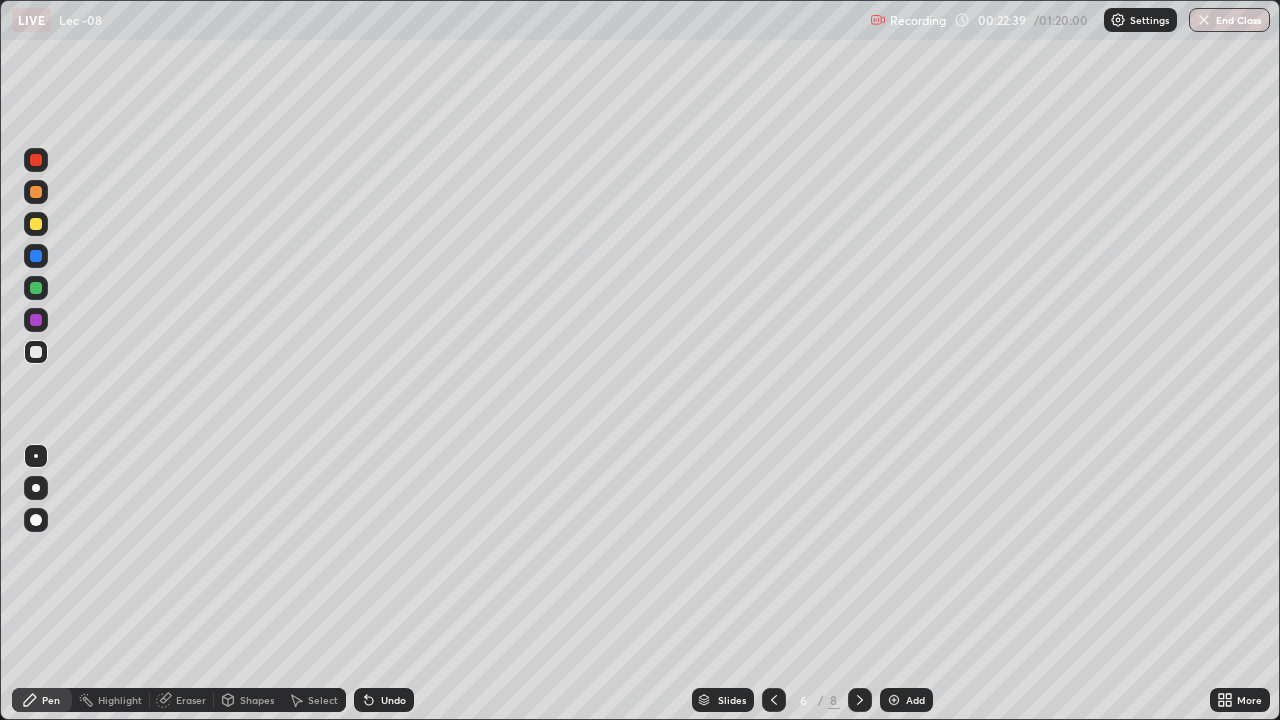 click 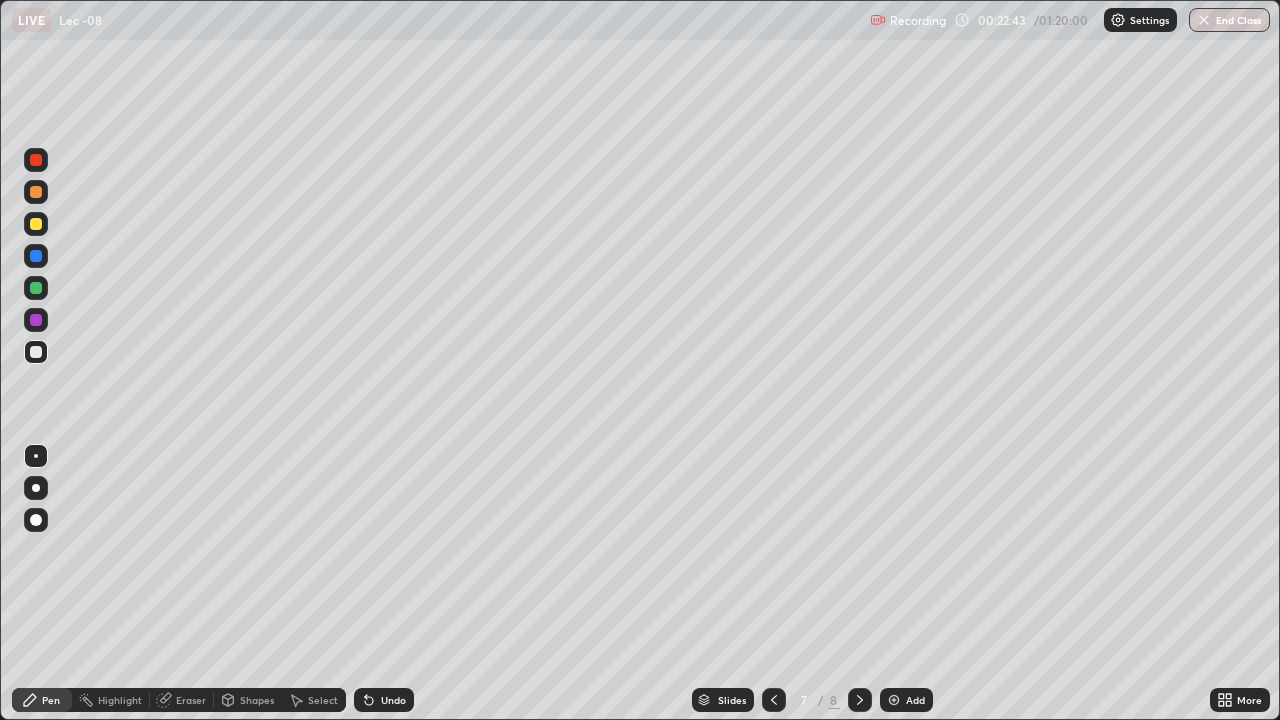 click on "Select" at bounding box center [323, 700] 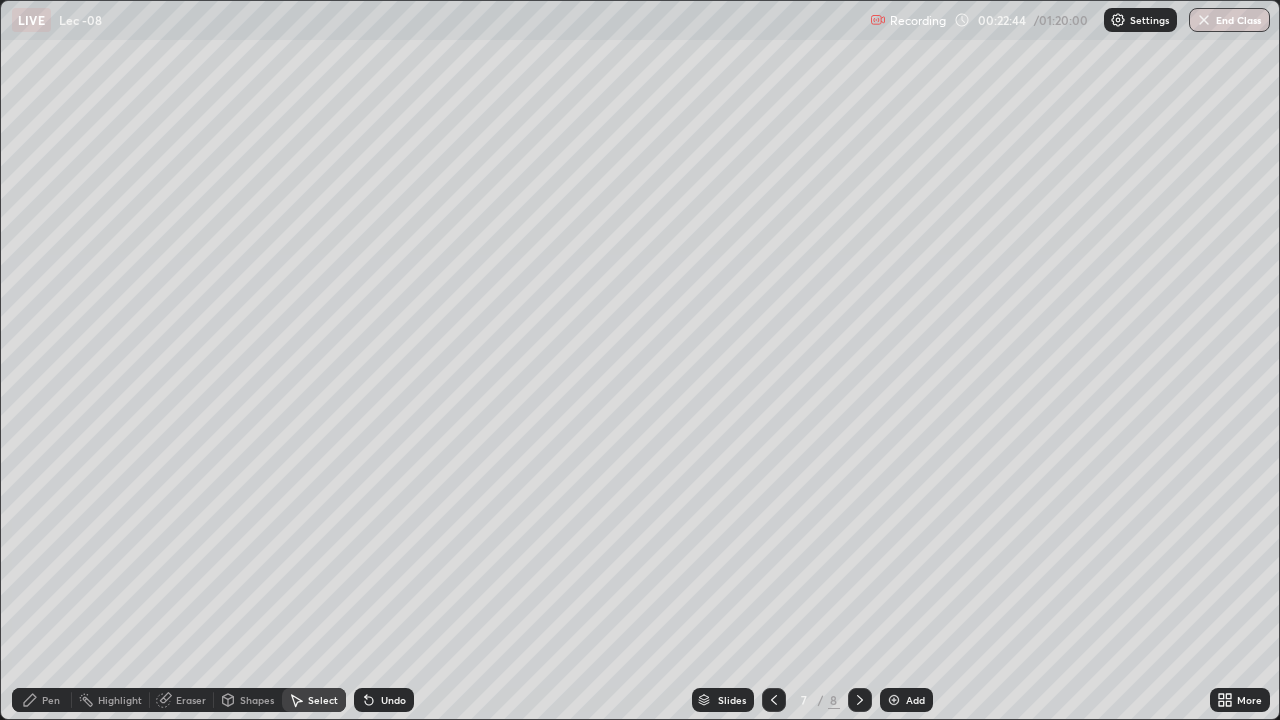 click on "Eraser" at bounding box center [191, 700] 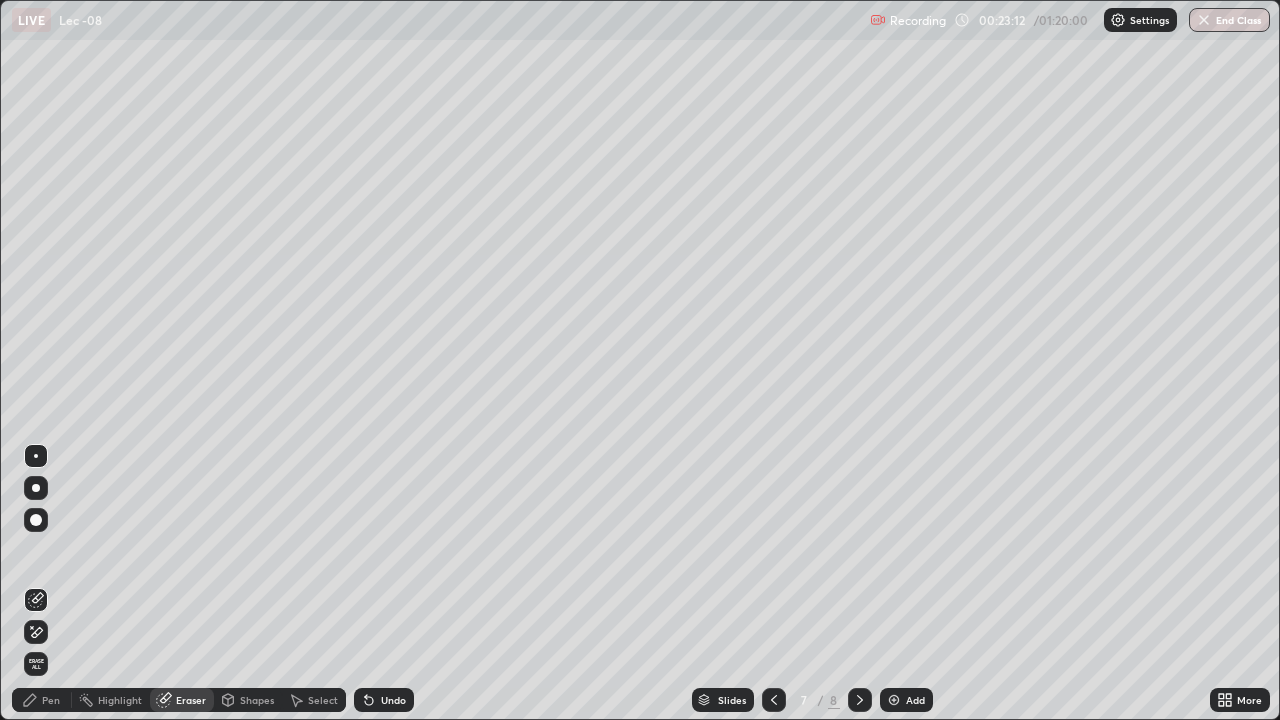 click on "Pen" at bounding box center [51, 700] 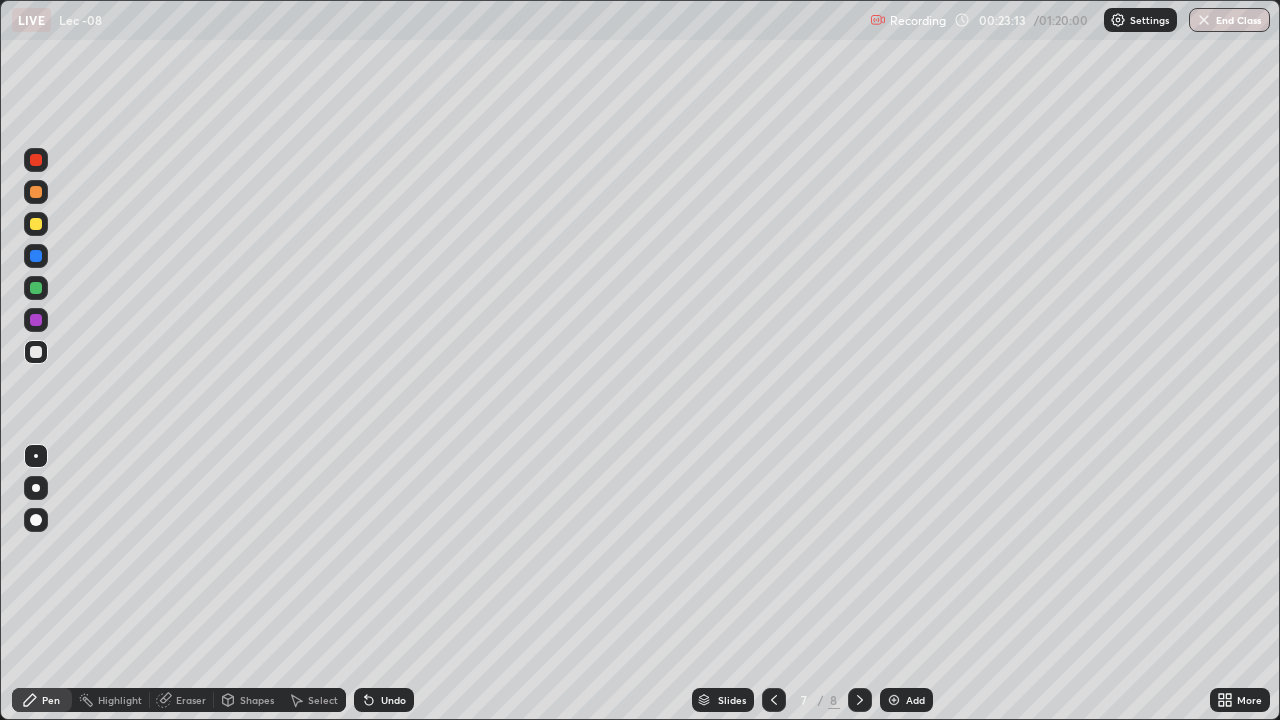click at bounding box center (36, 352) 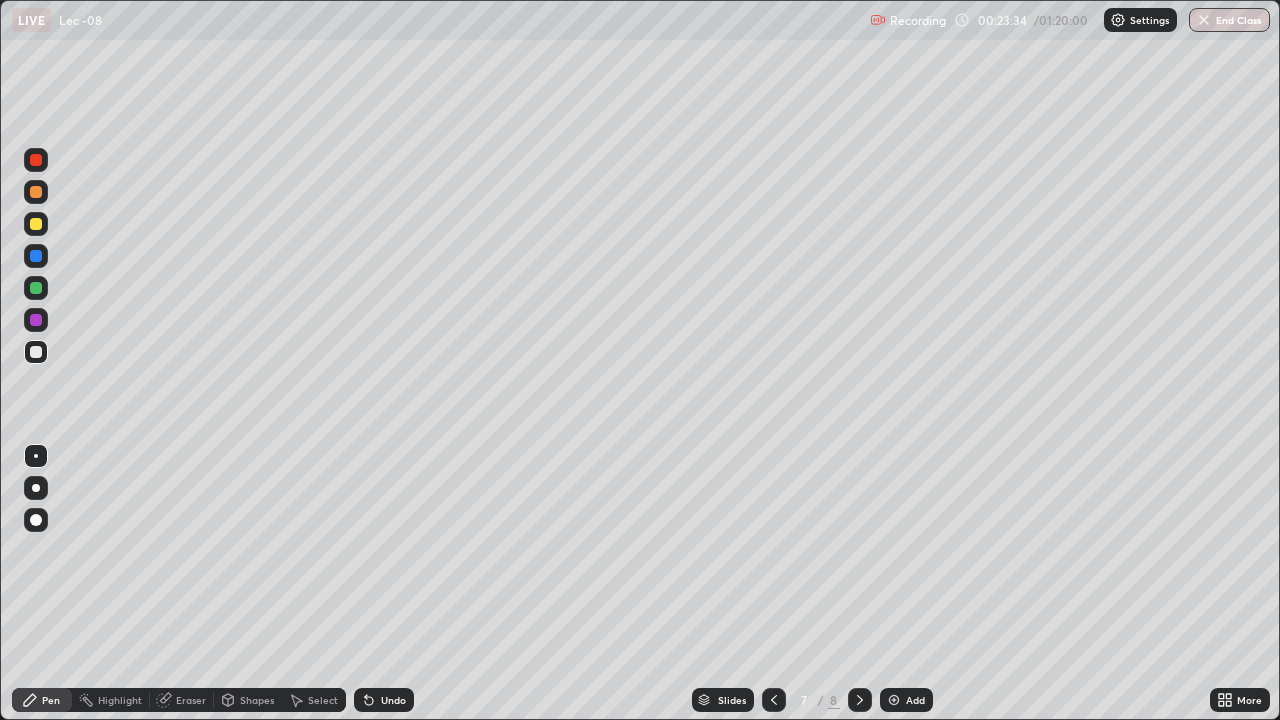 click on "Eraser" at bounding box center (191, 700) 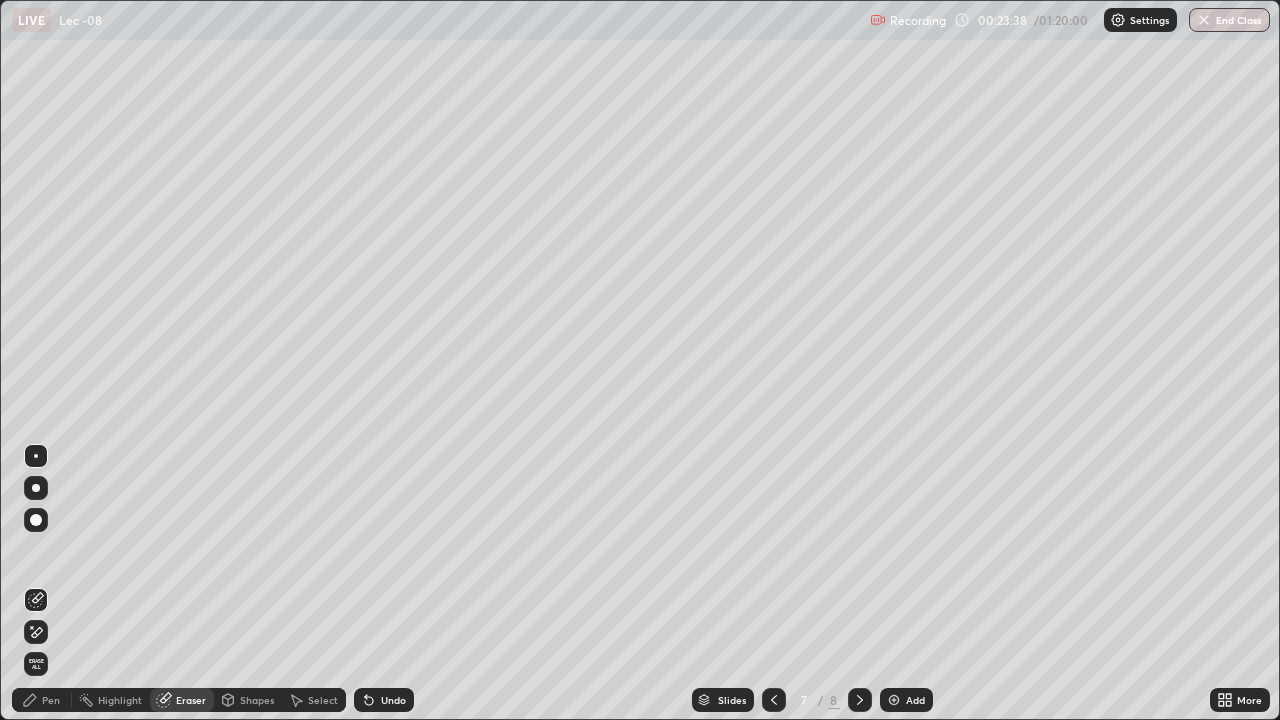 click 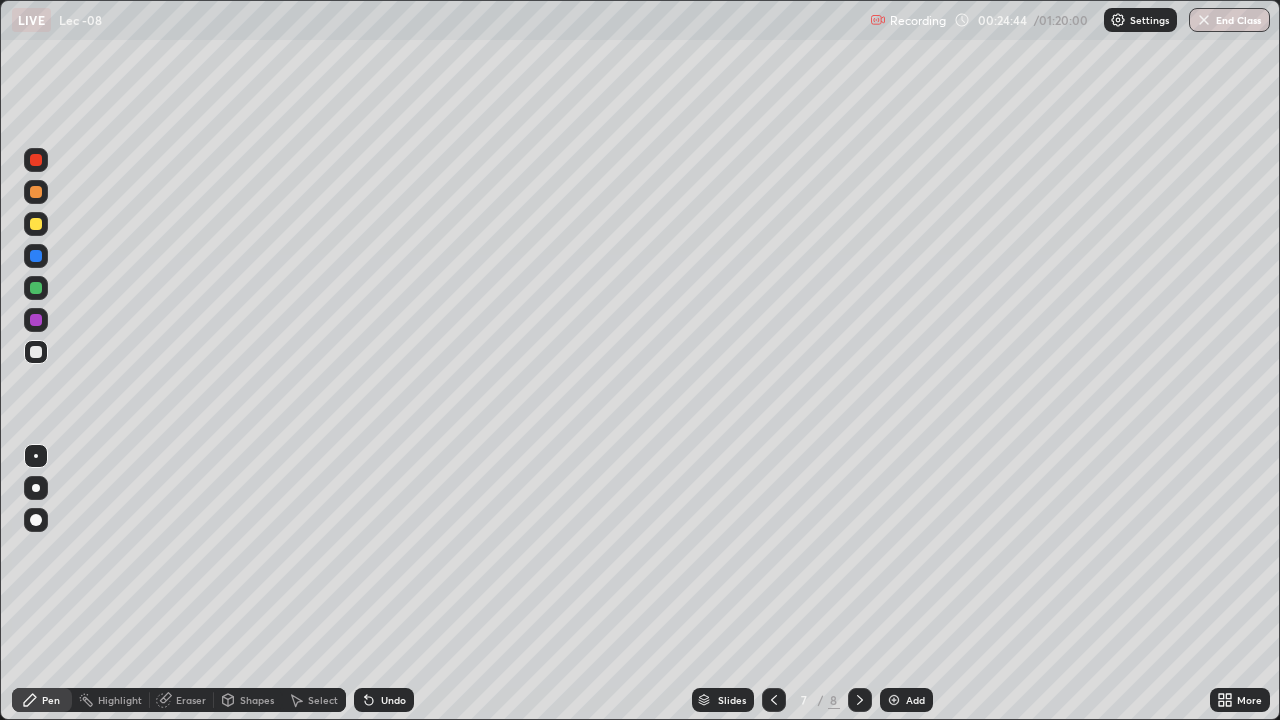 click 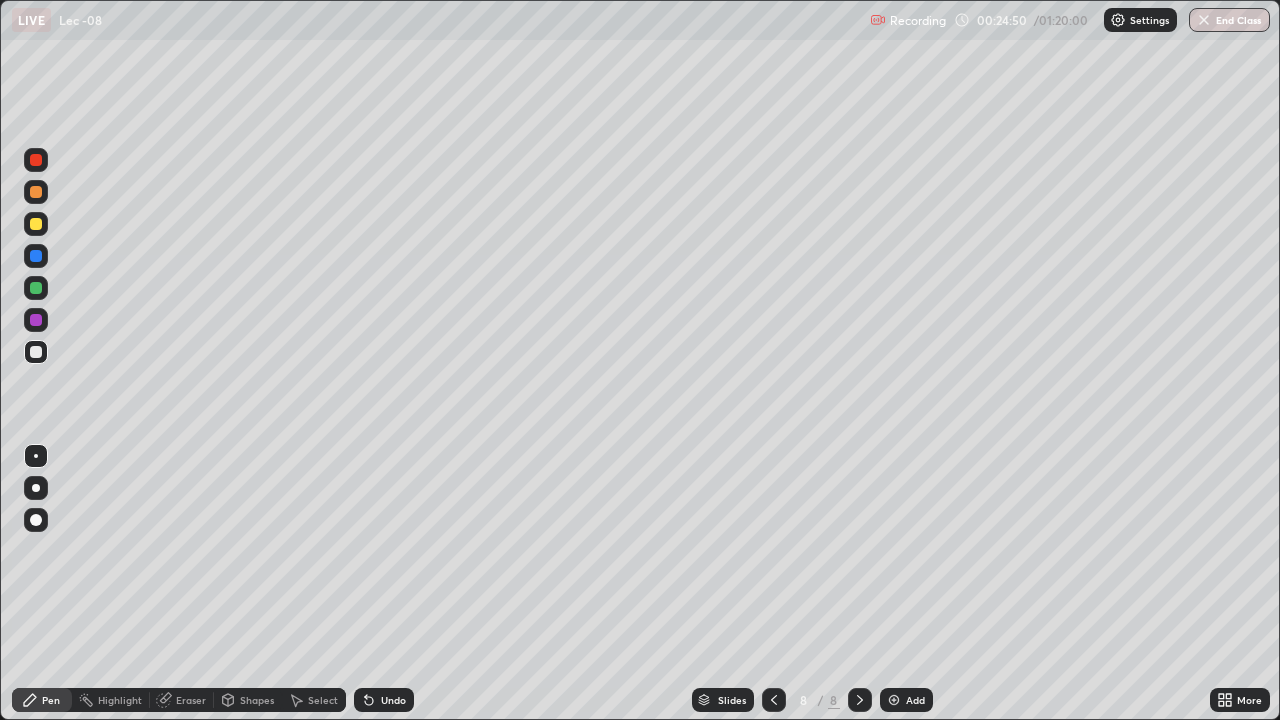 click on "Select" at bounding box center (314, 700) 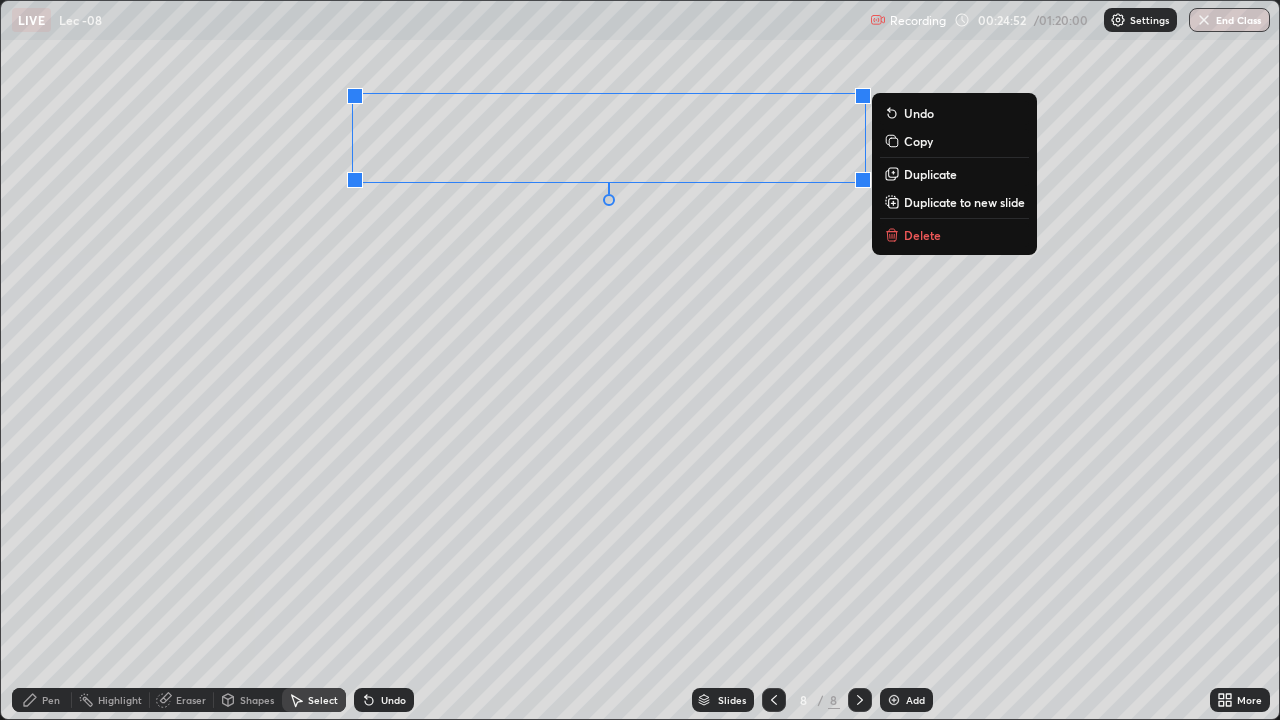 click on "Delete" at bounding box center (922, 235) 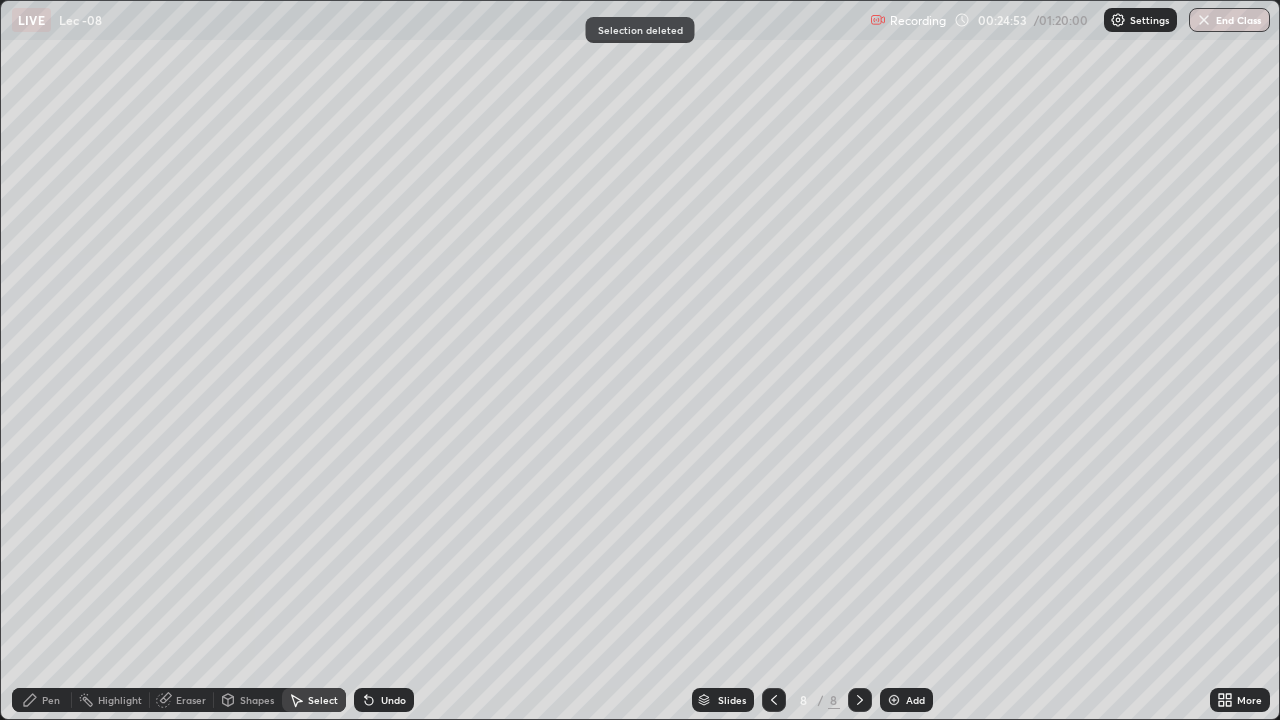 click on "Pen" at bounding box center (42, 700) 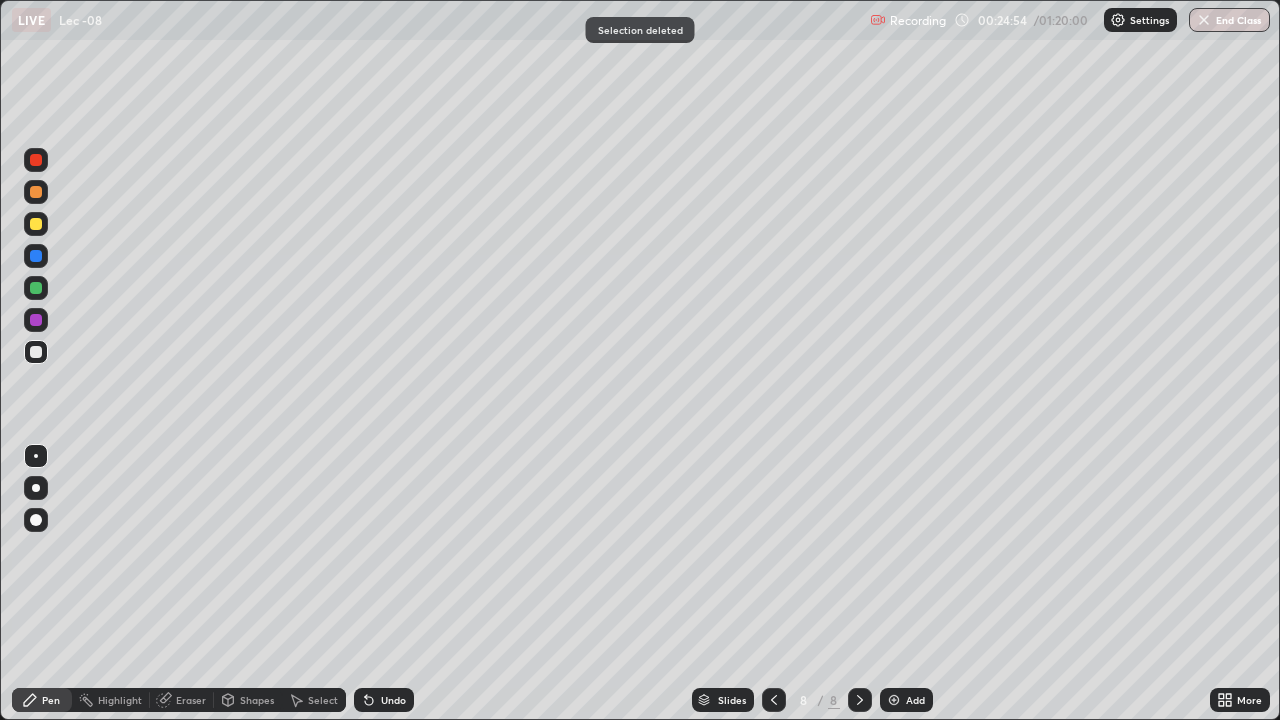 click at bounding box center [36, 352] 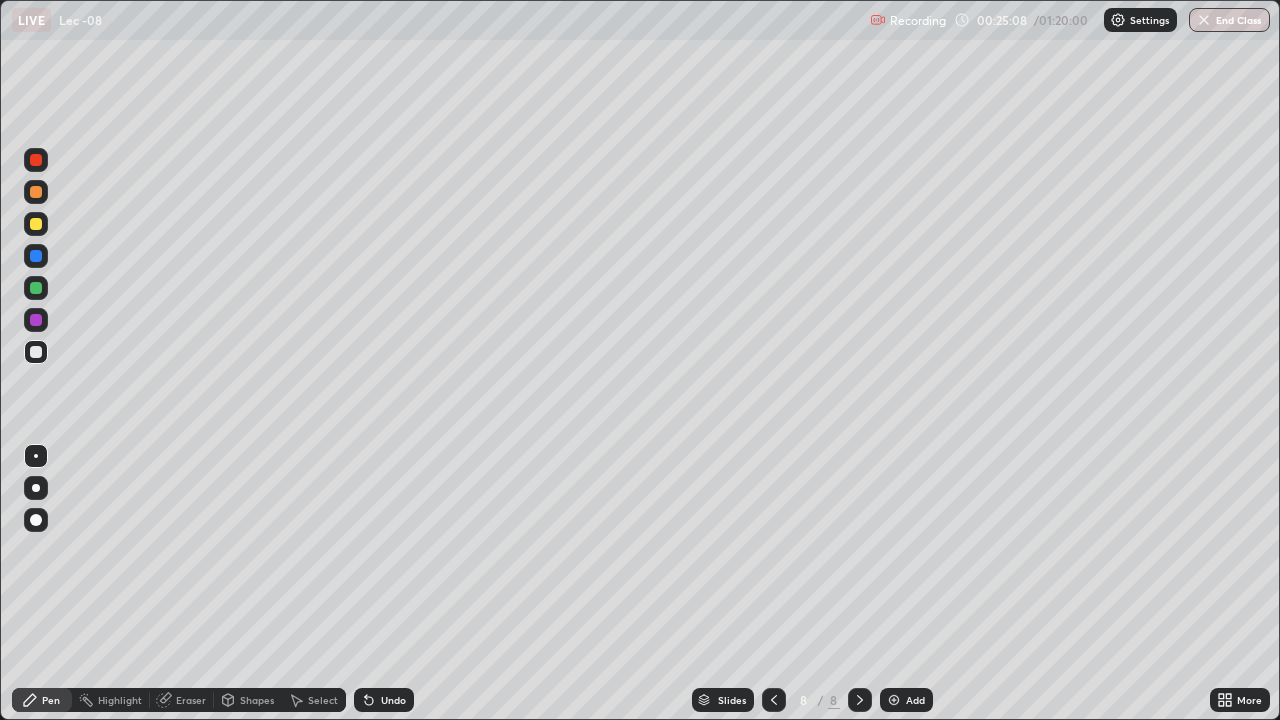 click on "Undo" at bounding box center (393, 700) 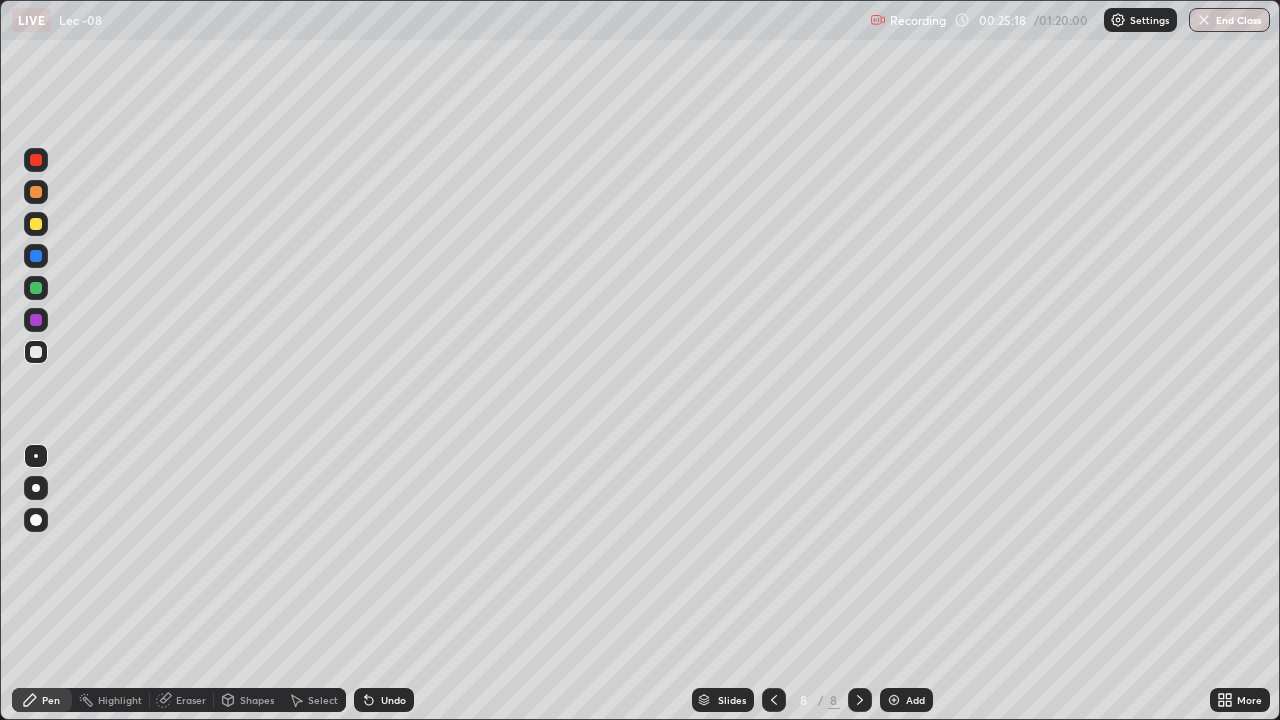 click 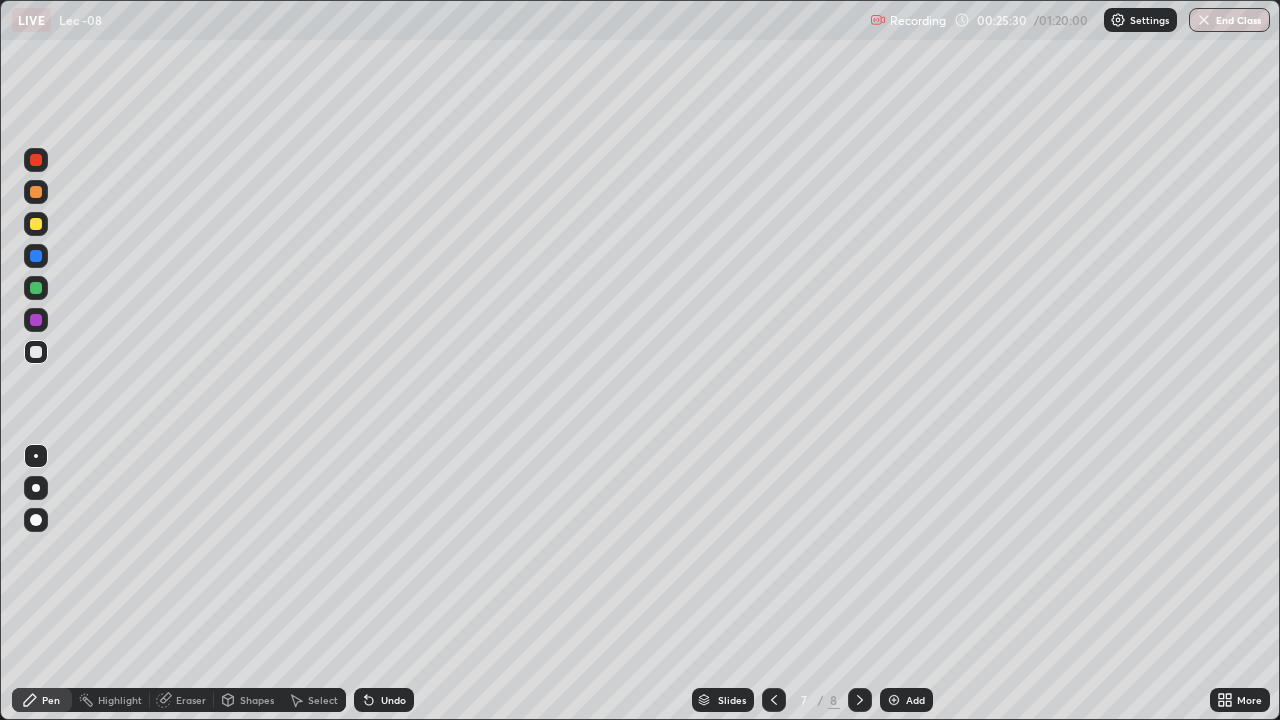 click 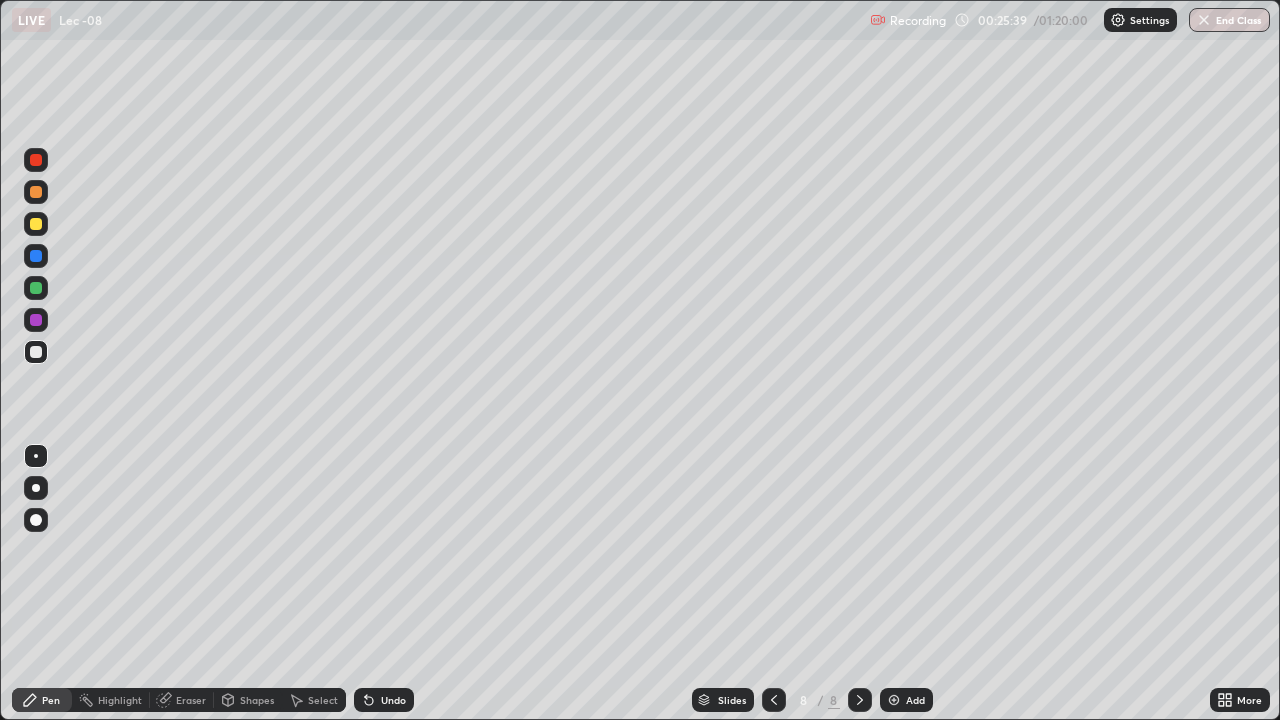 click at bounding box center [36, 352] 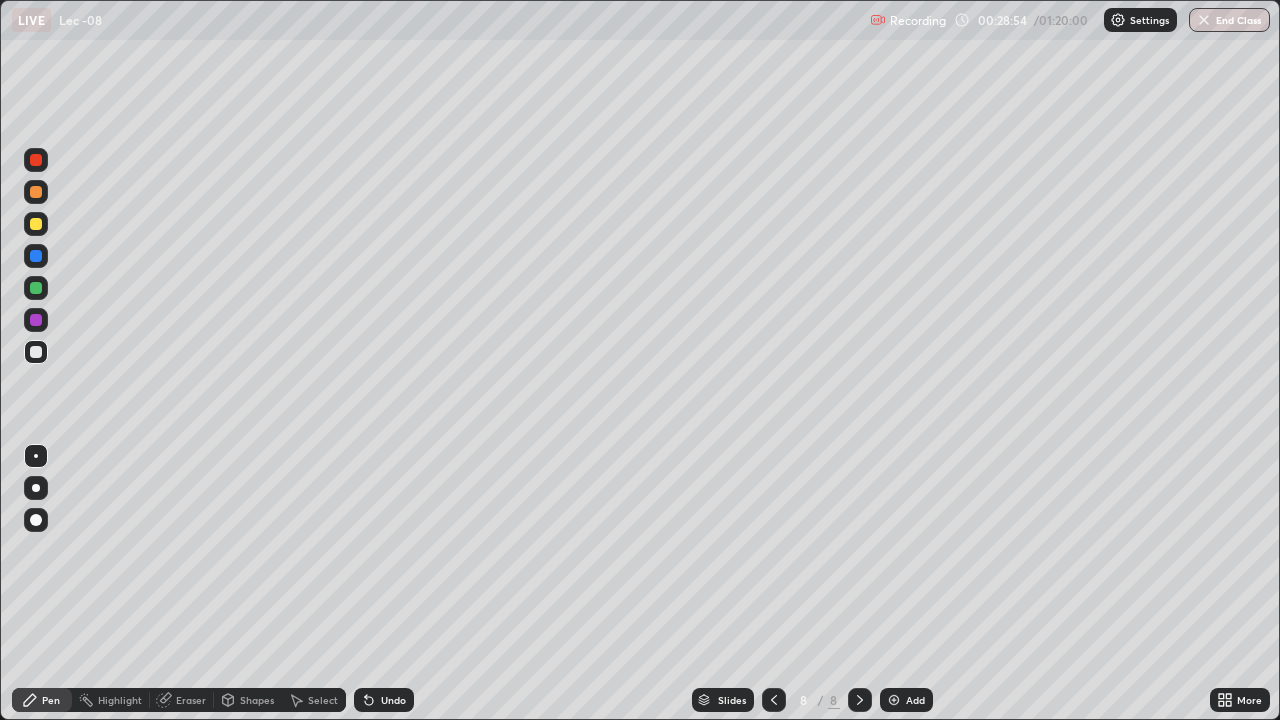 click on "Add" at bounding box center [906, 700] 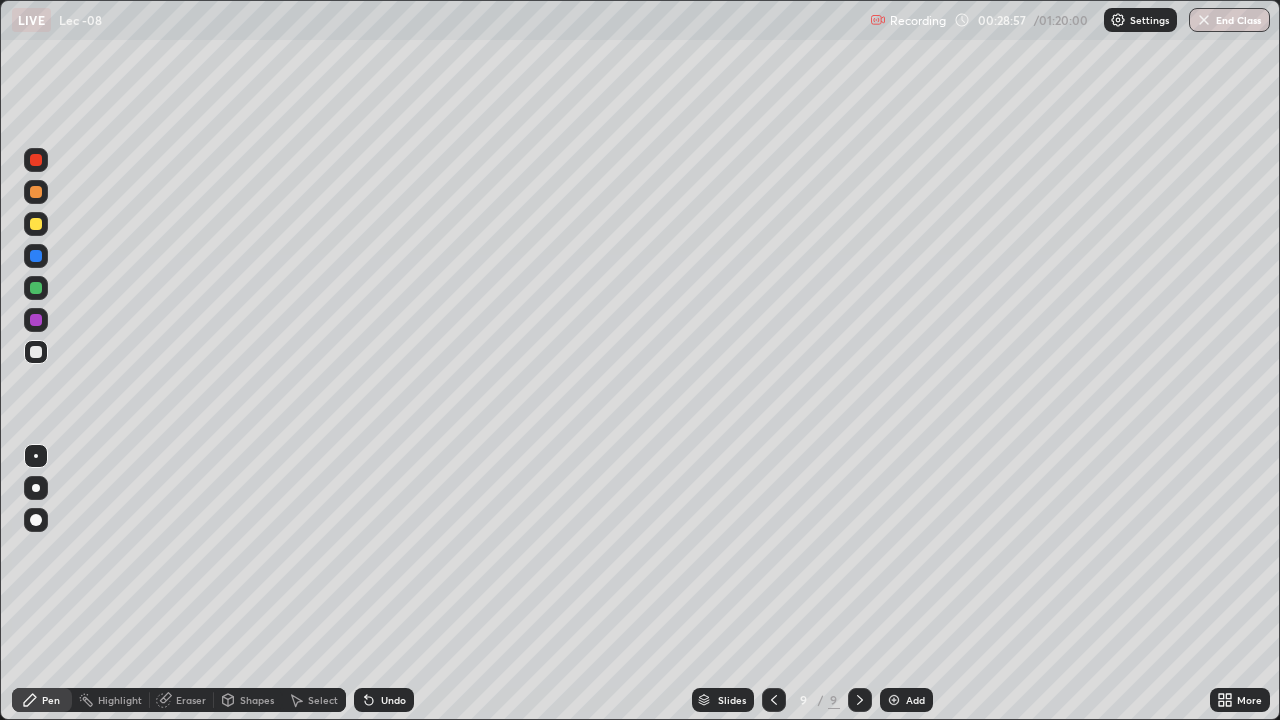 click at bounding box center (36, 352) 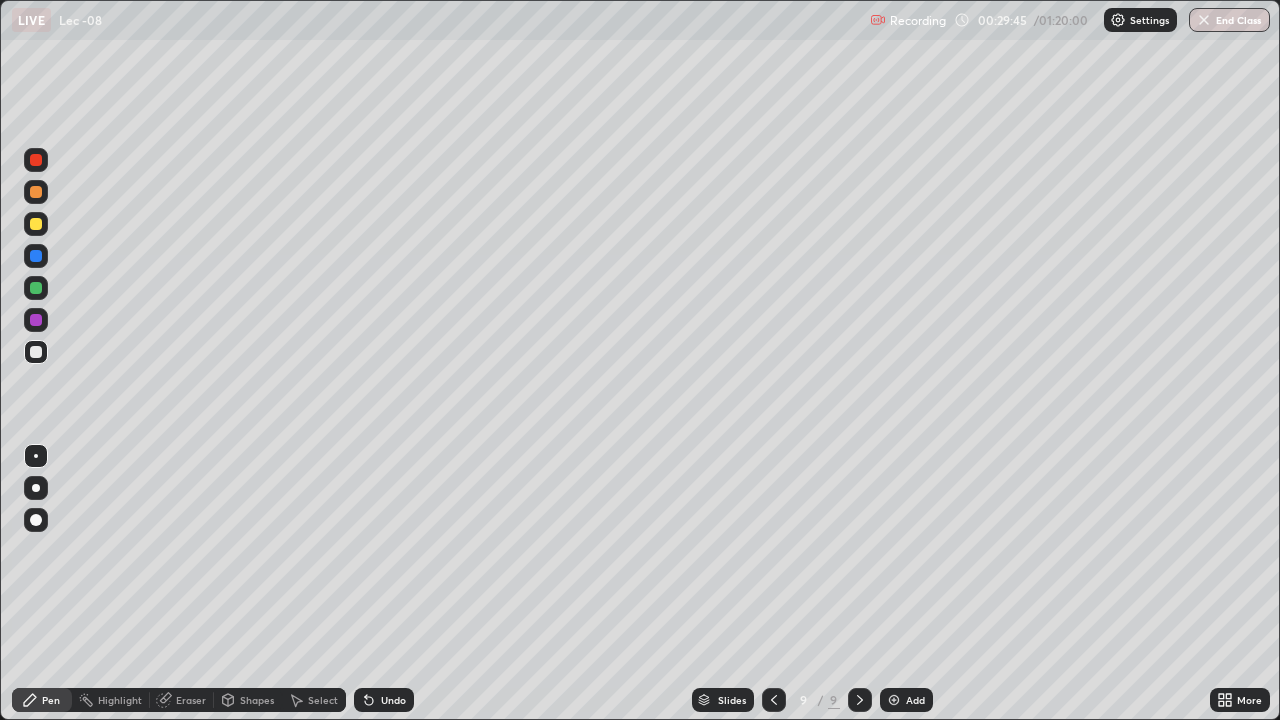 click on "Undo" at bounding box center [393, 700] 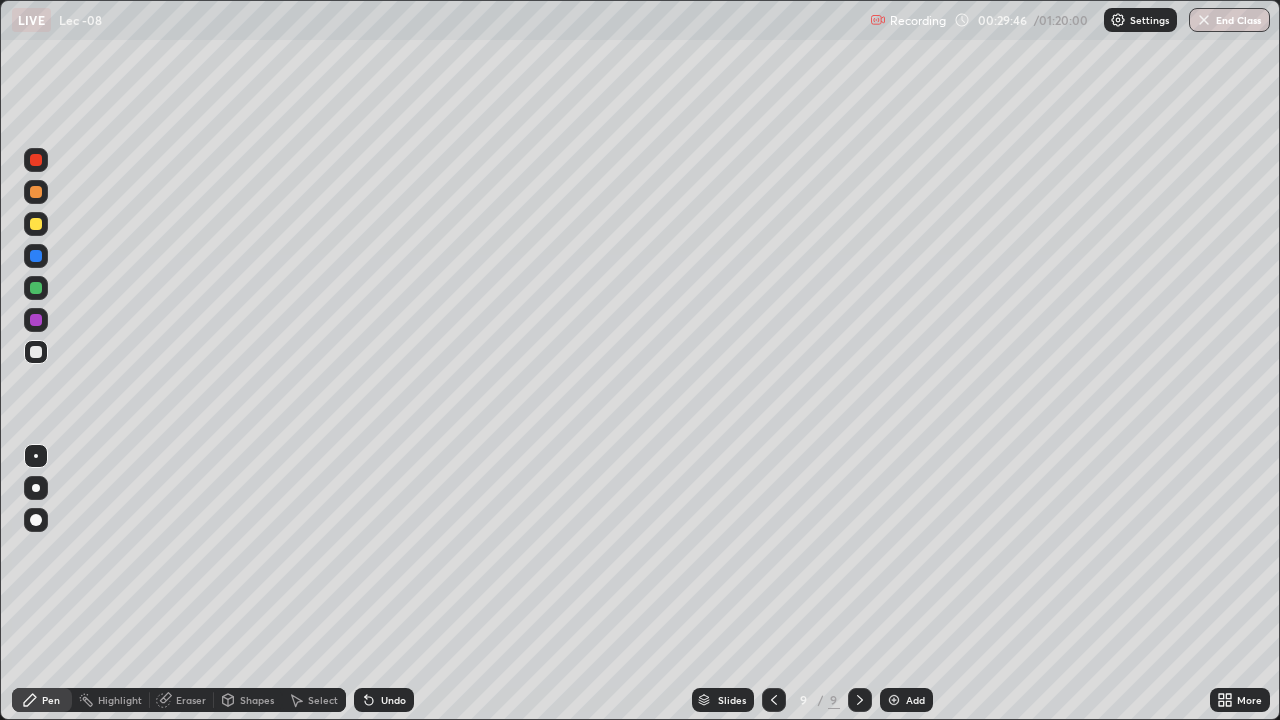 click on "Undo" at bounding box center (384, 700) 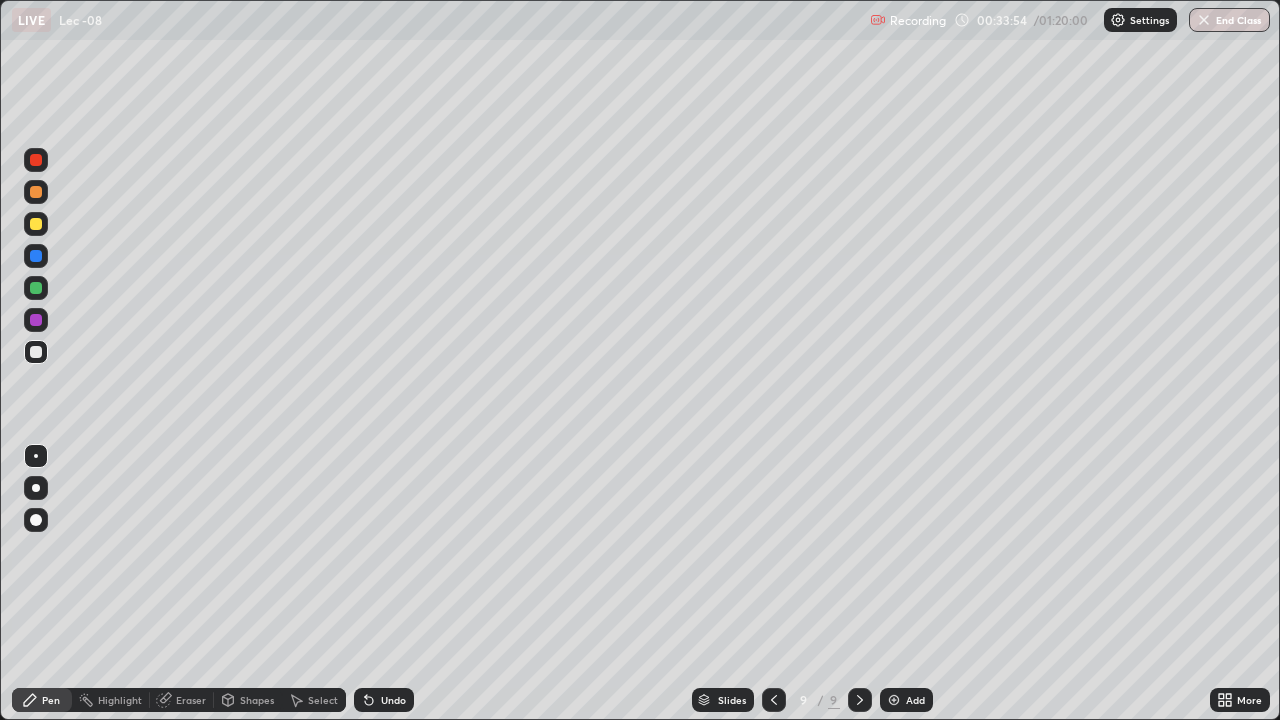 click on "Add" at bounding box center (915, 700) 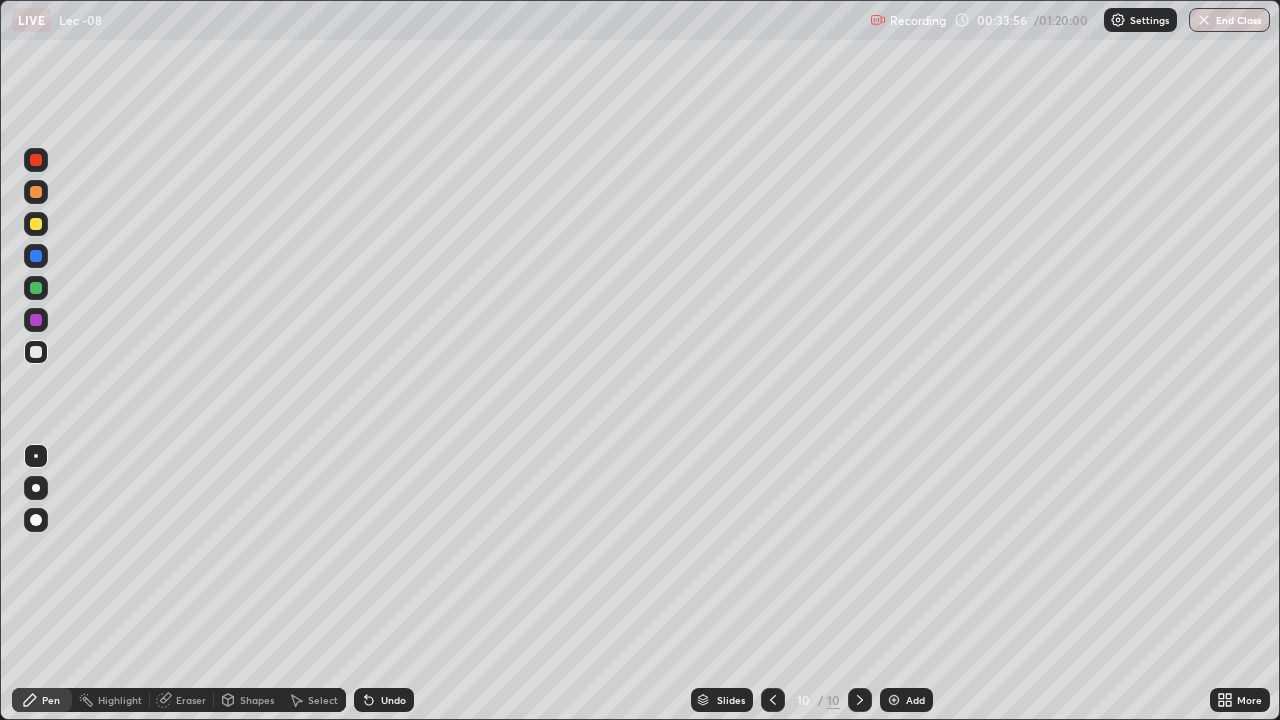 click at bounding box center [36, 352] 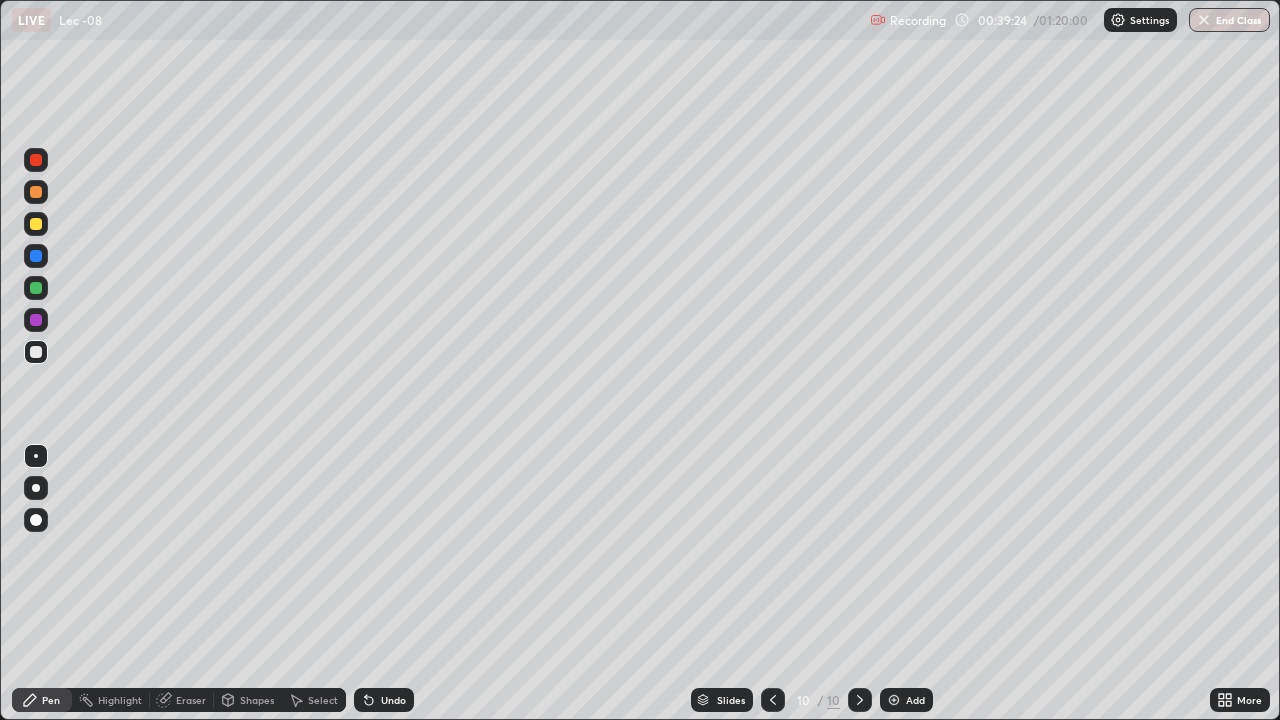click on "Add" at bounding box center (915, 700) 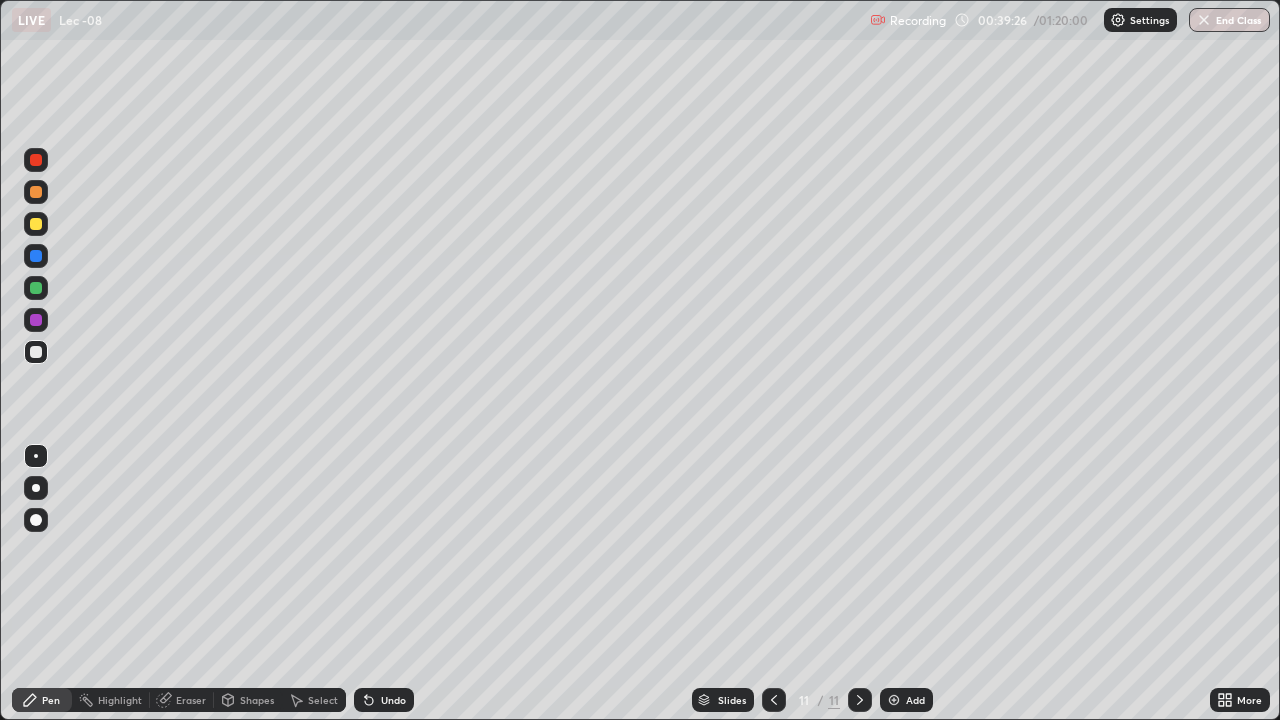 click at bounding box center (36, 352) 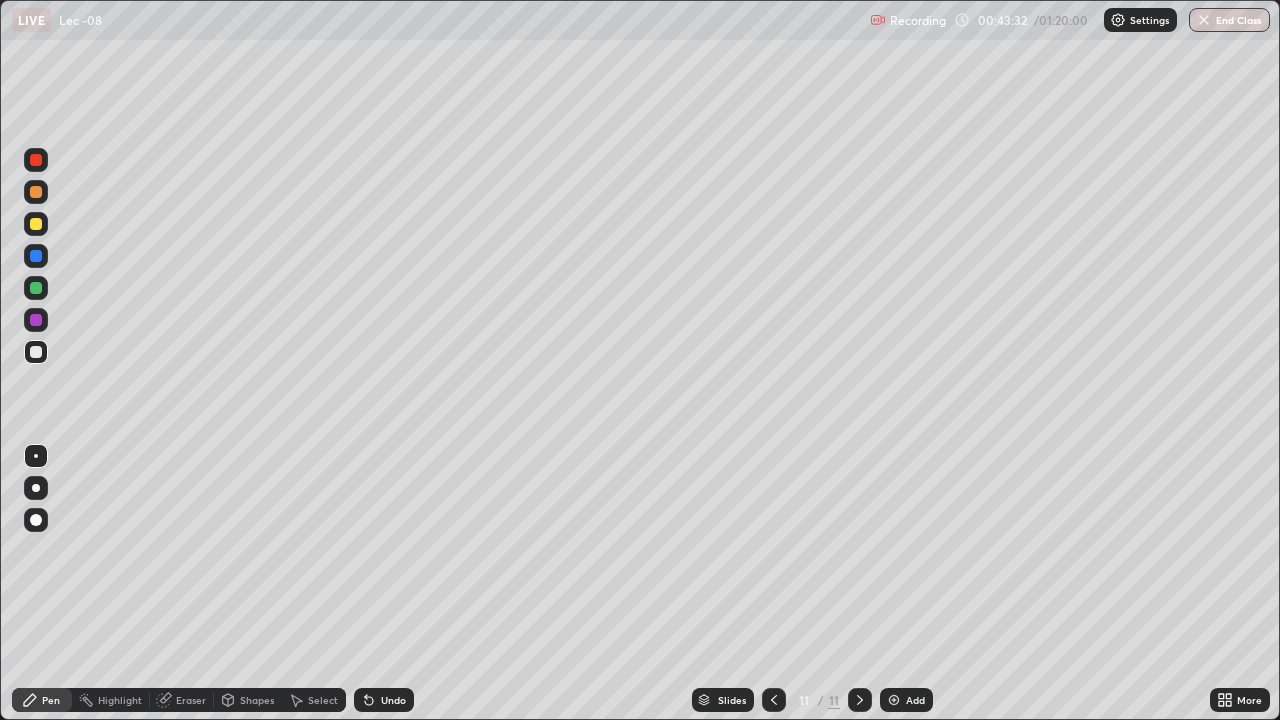 click on "Select" at bounding box center [314, 700] 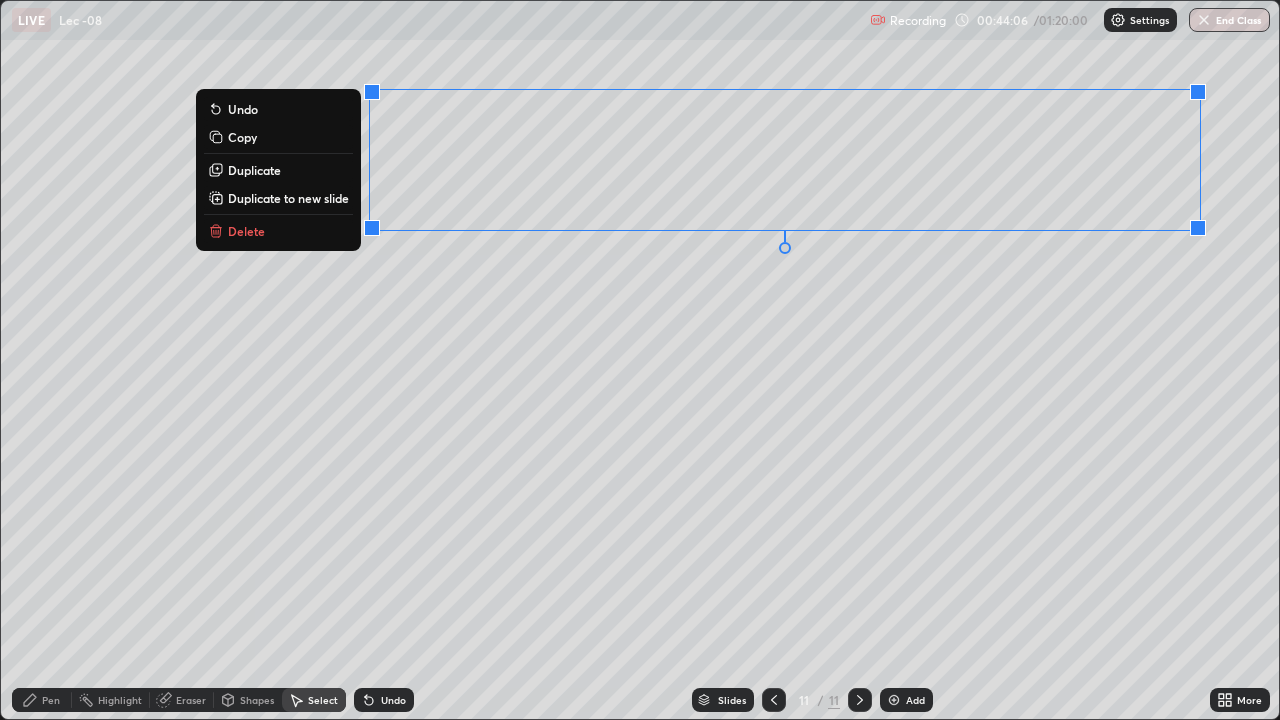 click on "Duplicate to new slide" at bounding box center (288, 198) 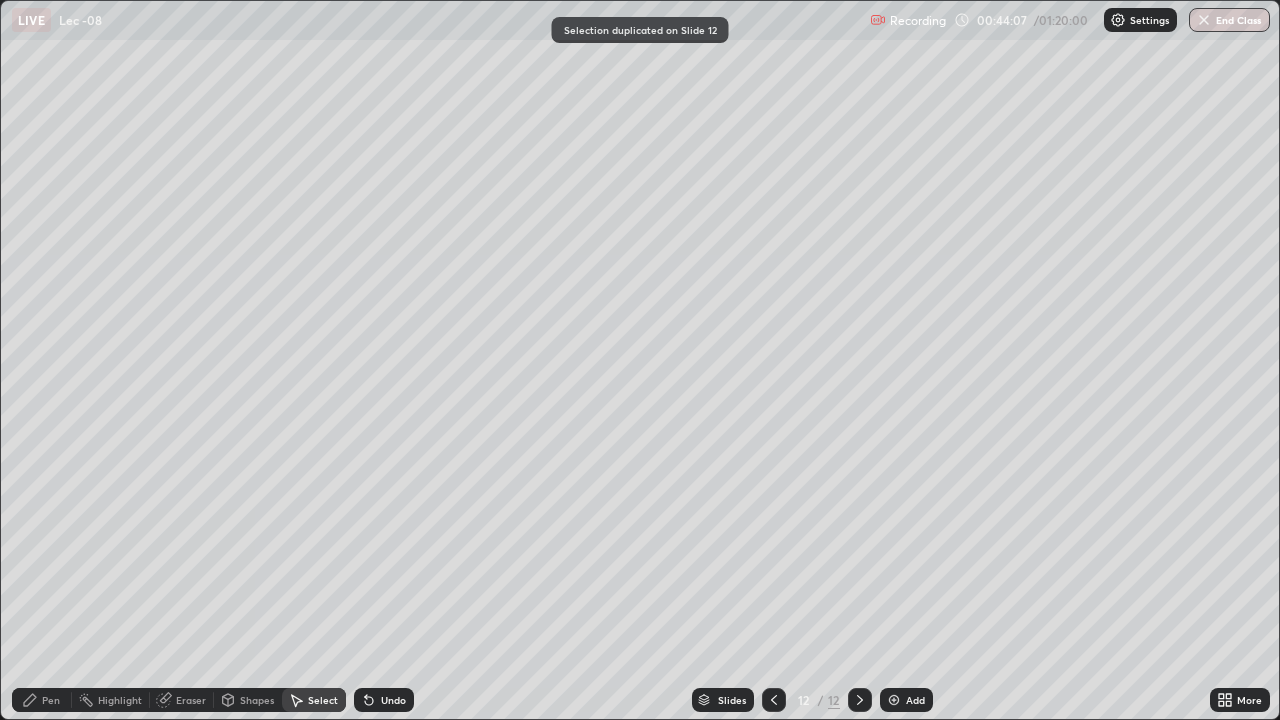 click on "Pen" at bounding box center [51, 700] 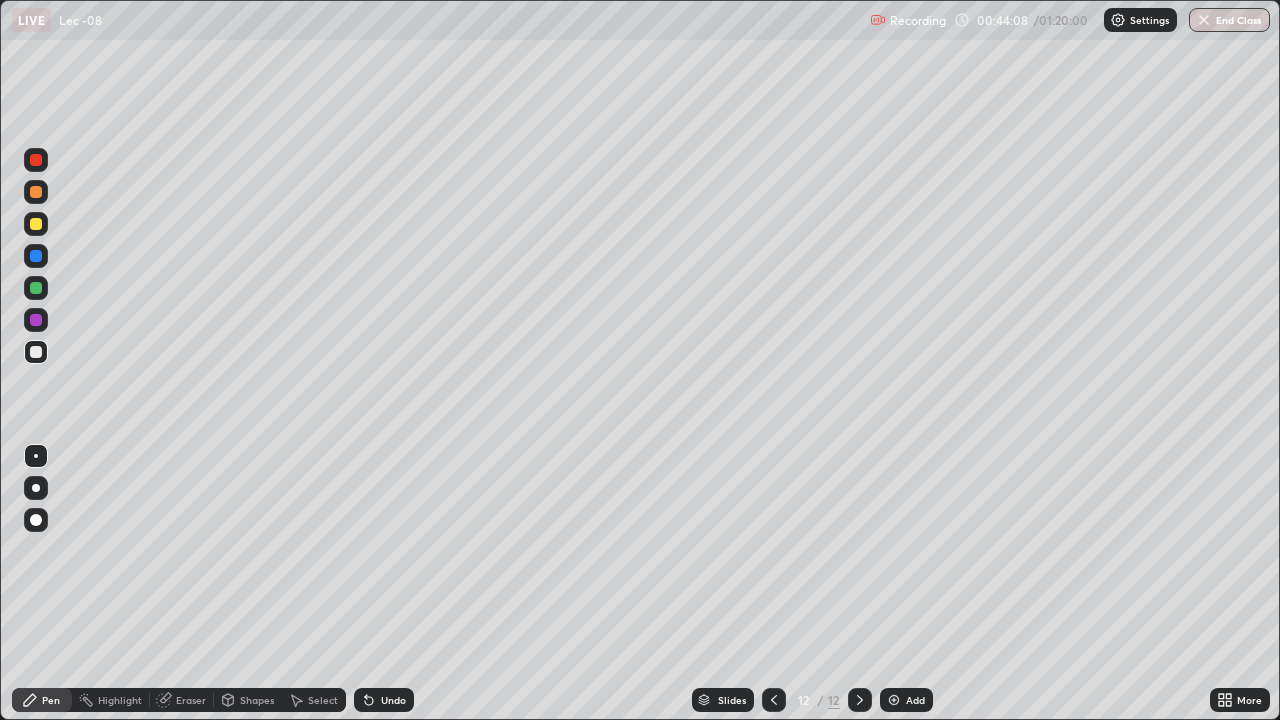 click at bounding box center [36, 288] 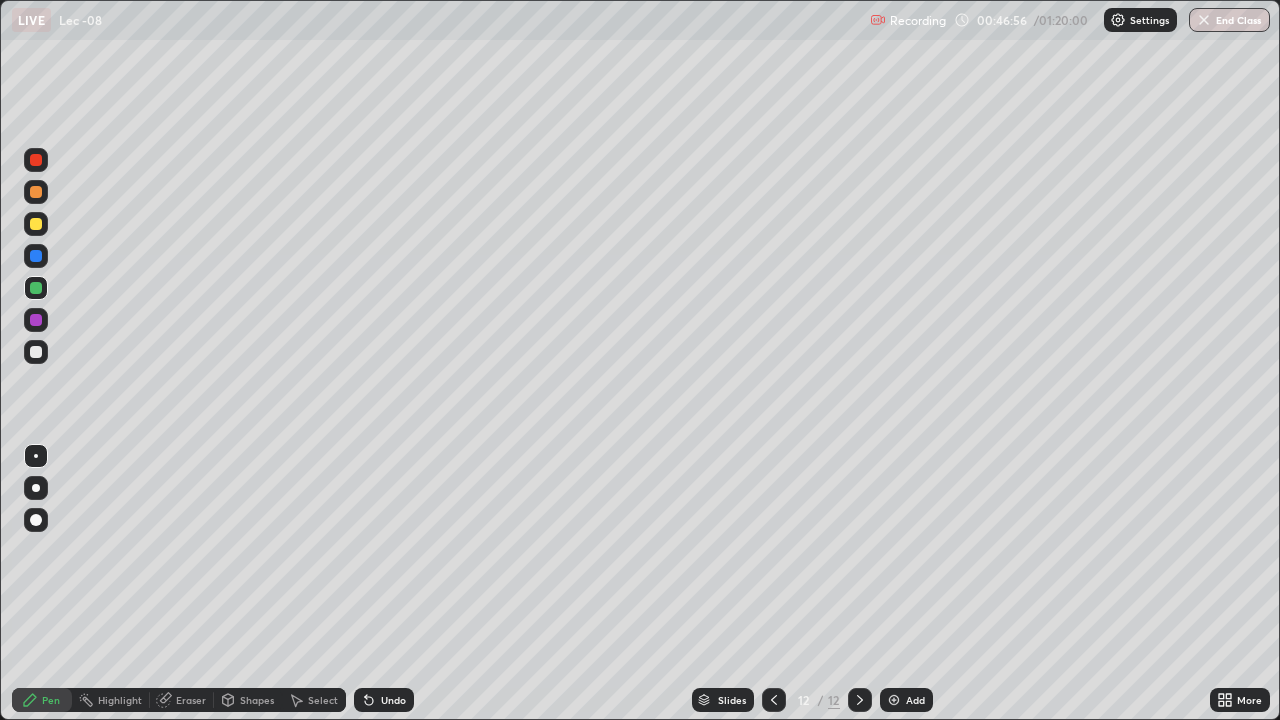 click 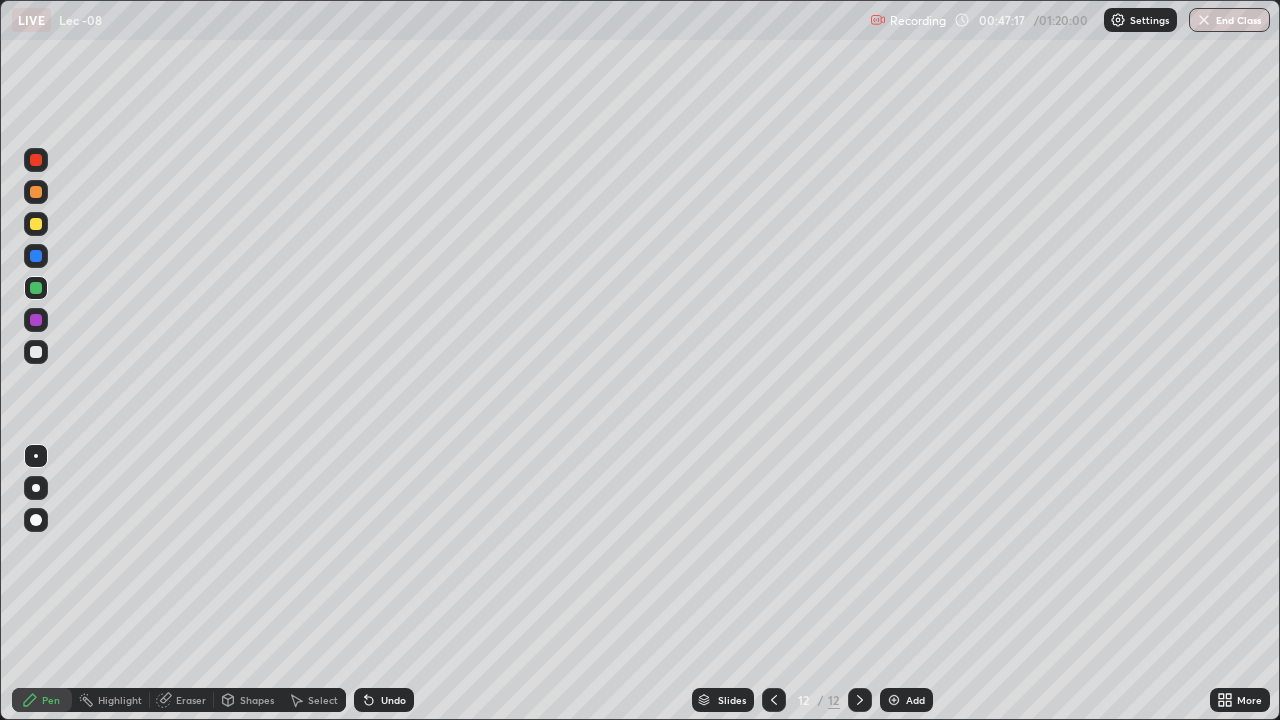 click on "Undo" at bounding box center [384, 700] 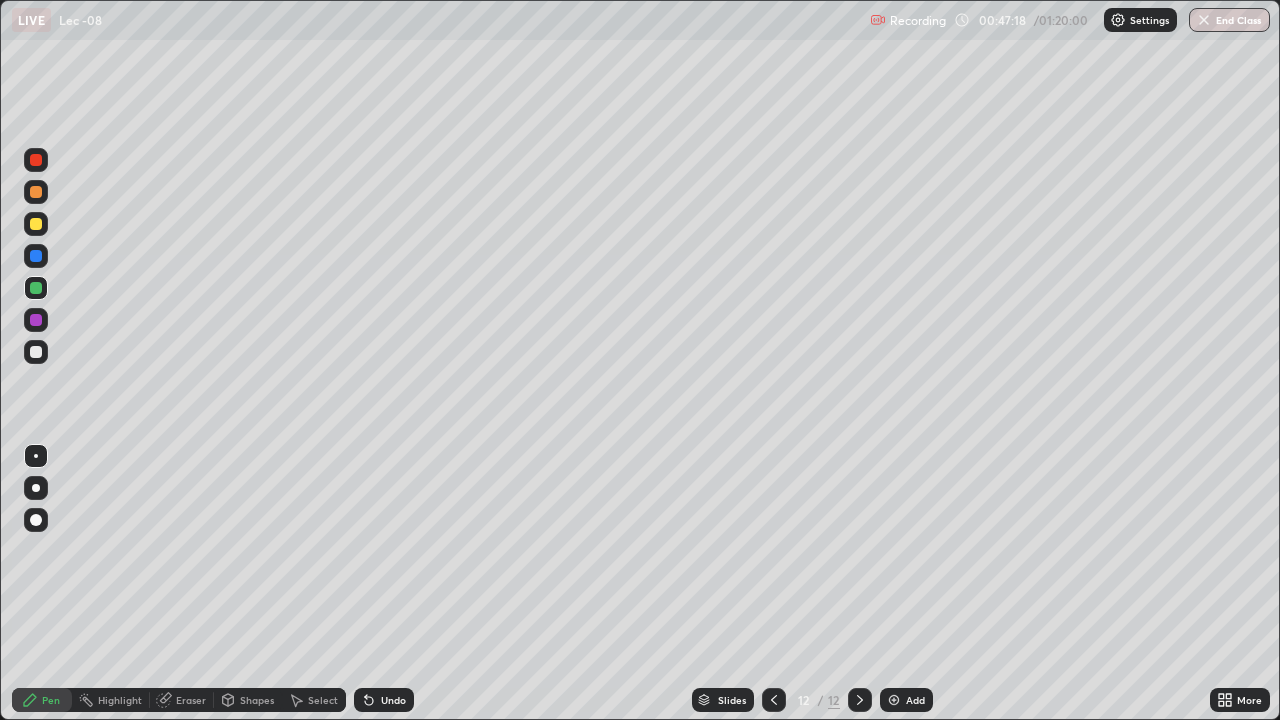 click on "Undo" at bounding box center (393, 700) 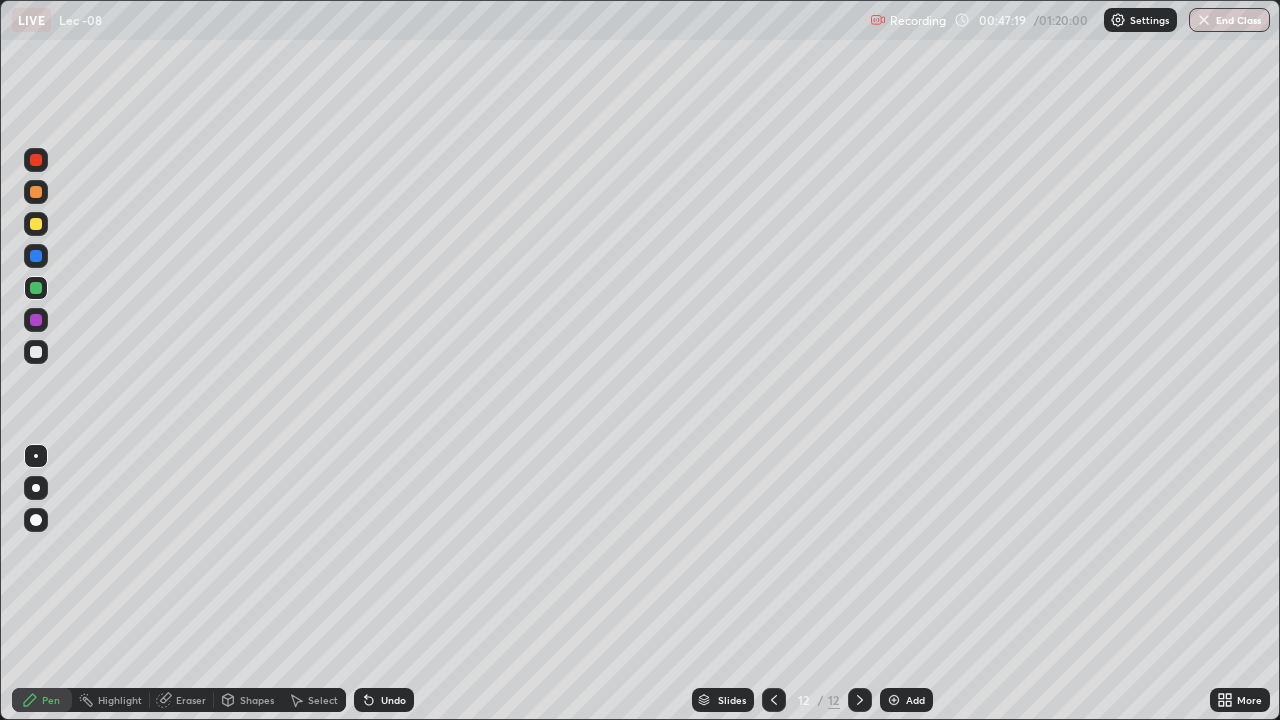 click on "Undo" at bounding box center (393, 700) 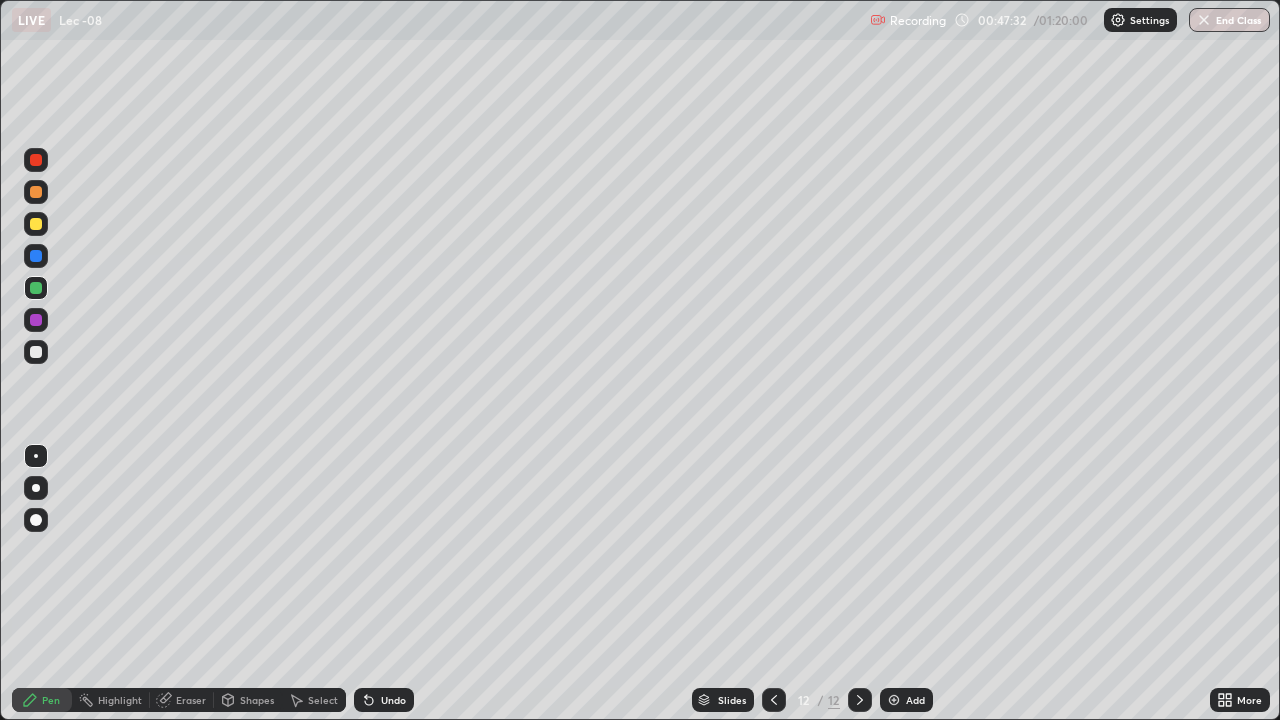 click on "Undo" at bounding box center [384, 700] 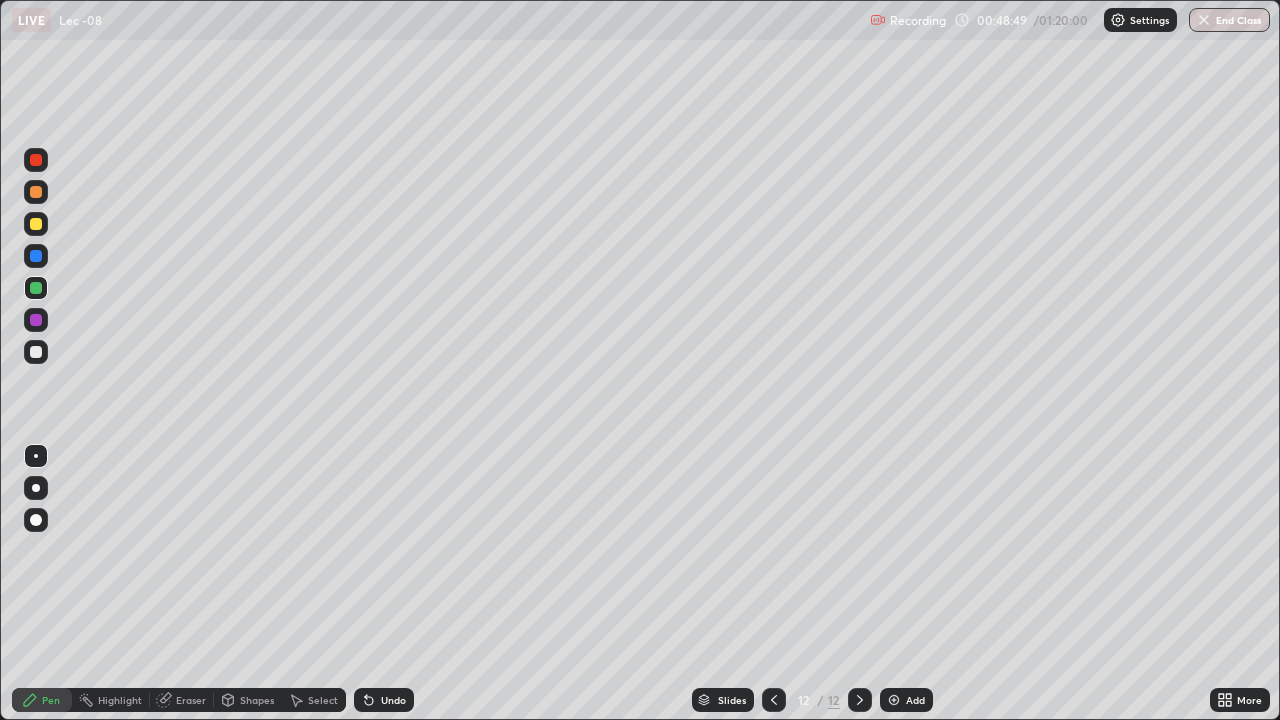 click on "Add" at bounding box center [915, 700] 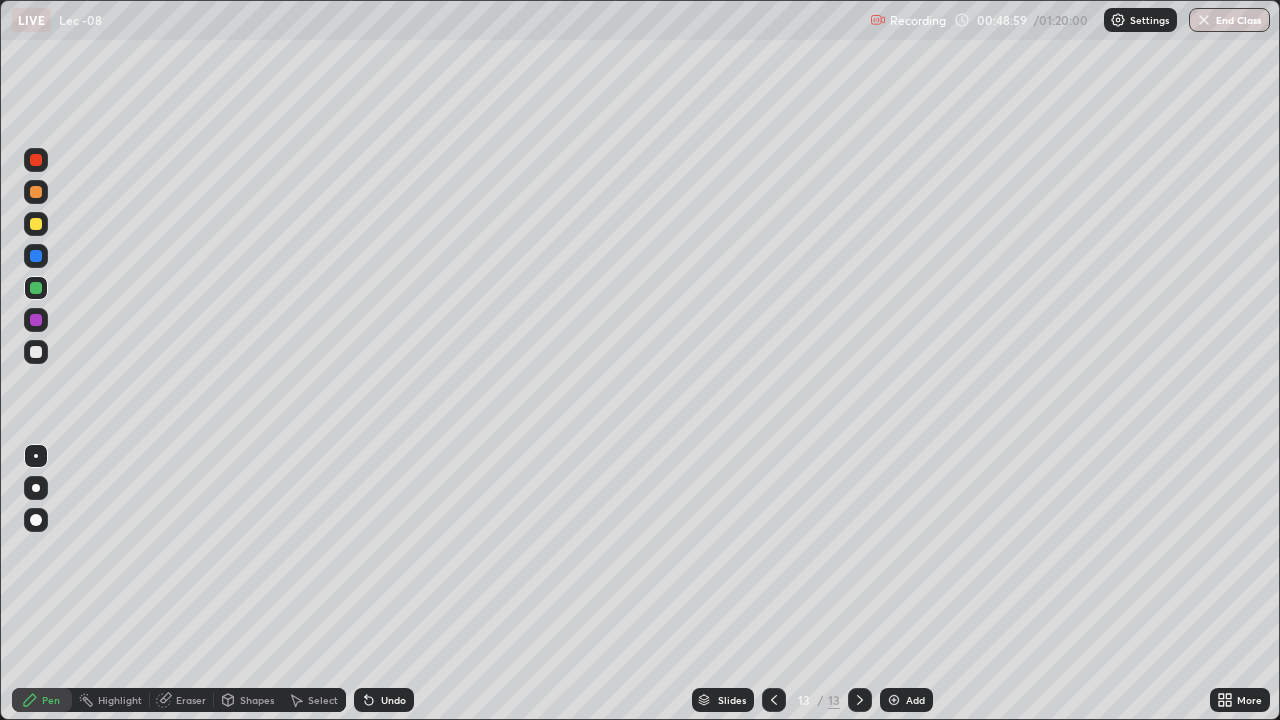 click on "Undo" at bounding box center [384, 700] 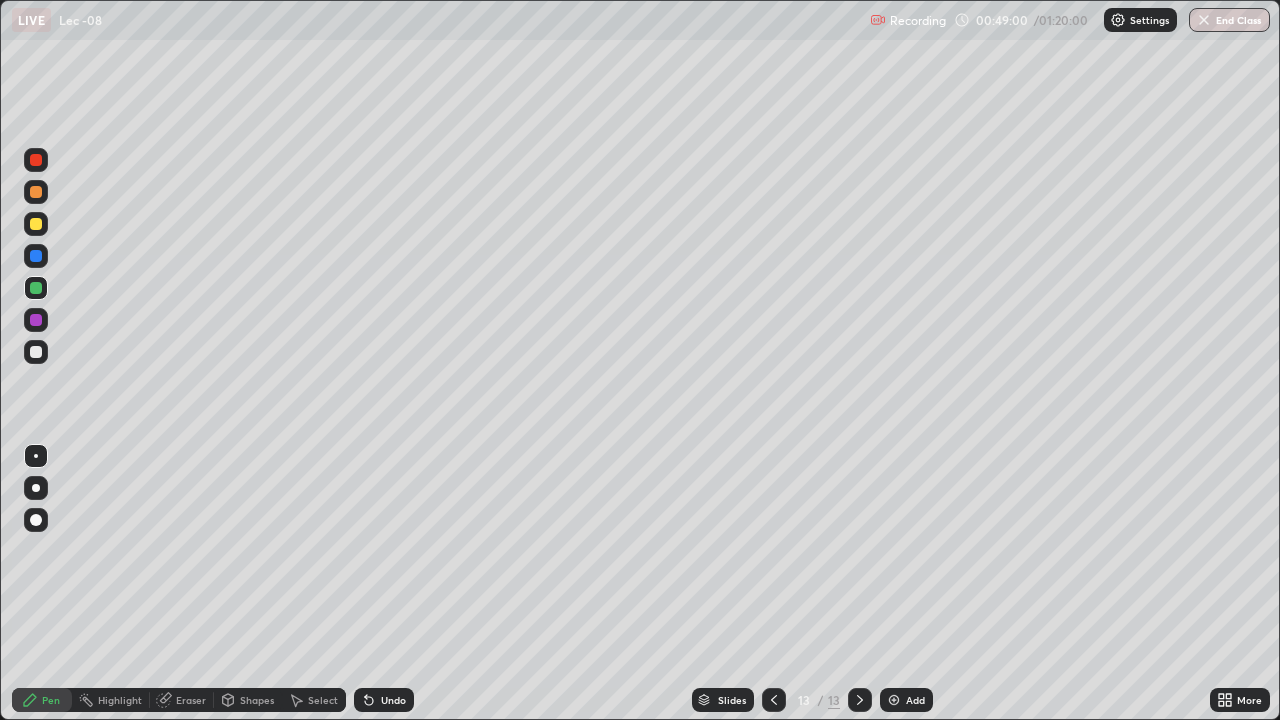 click on "Undo" at bounding box center [384, 700] 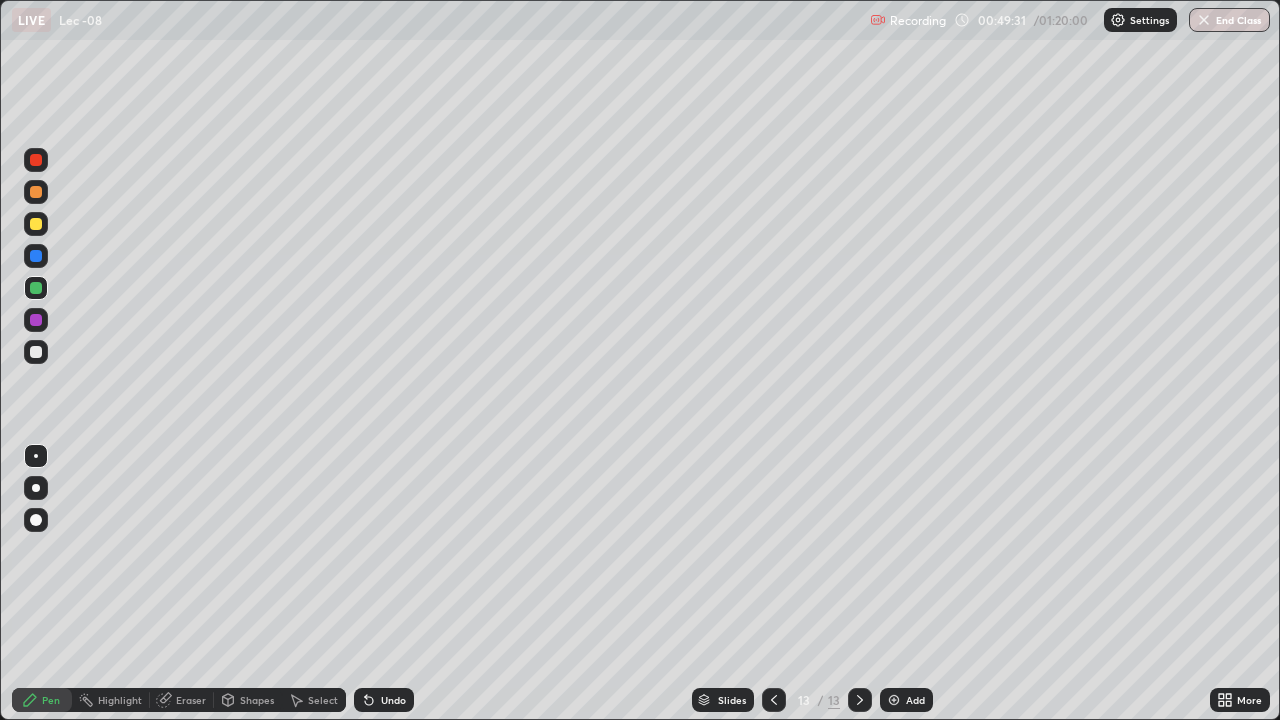 click on "Undo" at bounding box center (384, 700) 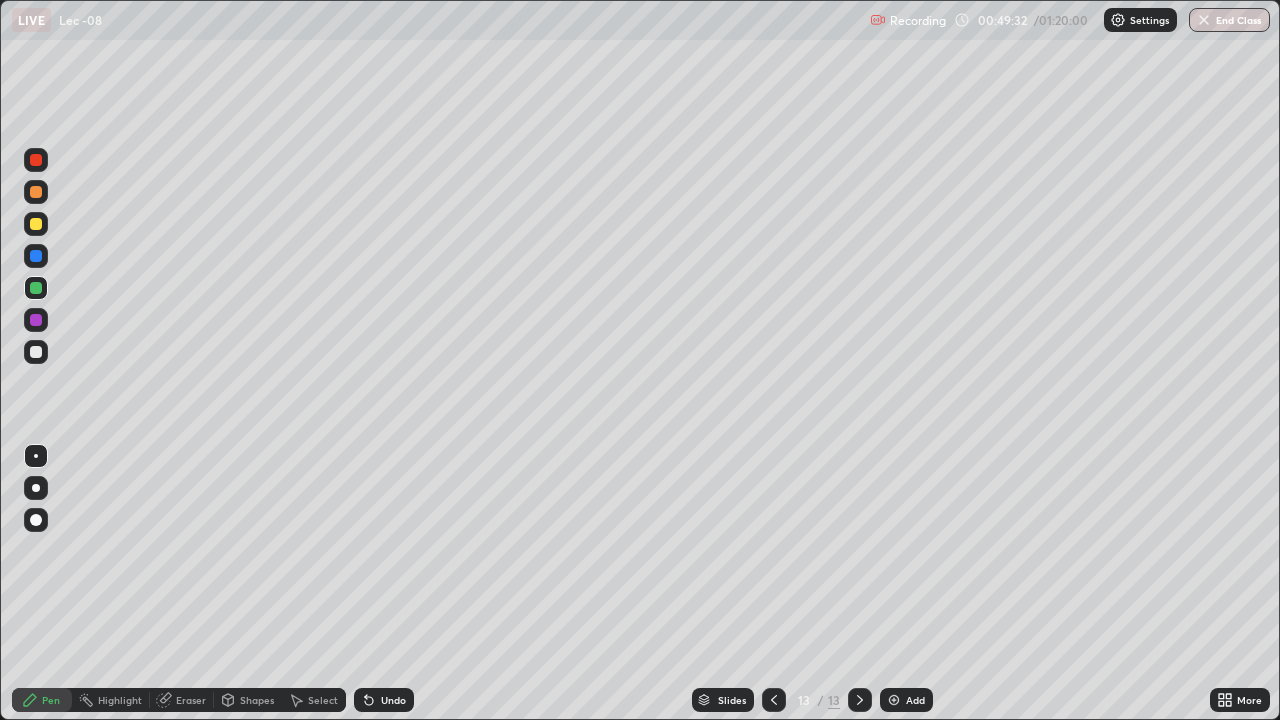 click on "Undo" at bounding box center (393, 700) 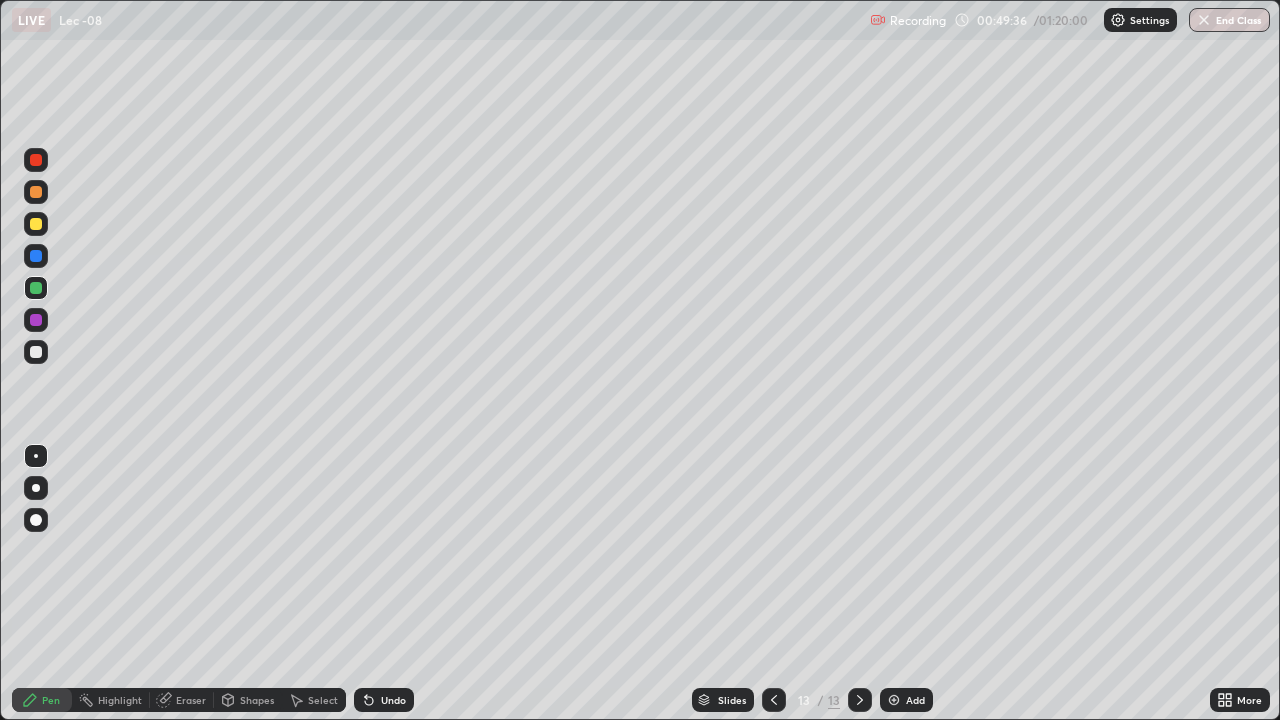 click on "Select" at bounding box center (323, 700) 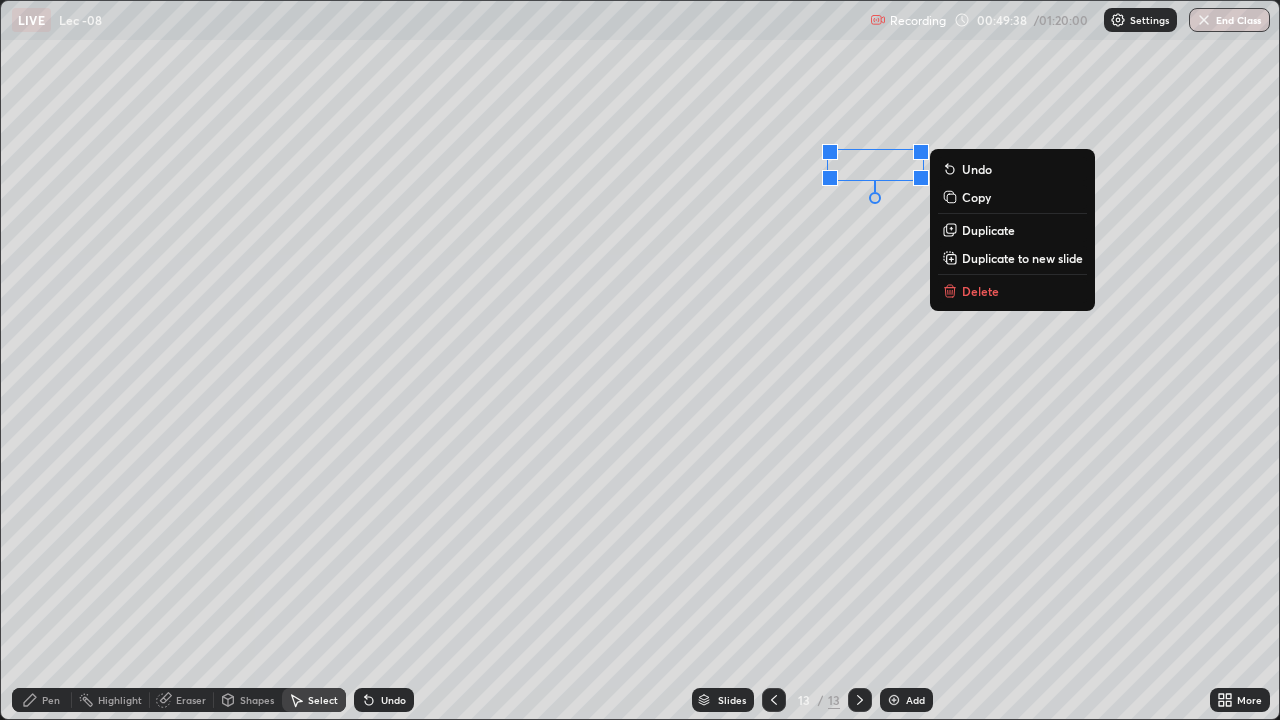 click on "0 ° Undo Copy Duplicate Duplicate to new slide Delete" at bounding box center (640, 360) 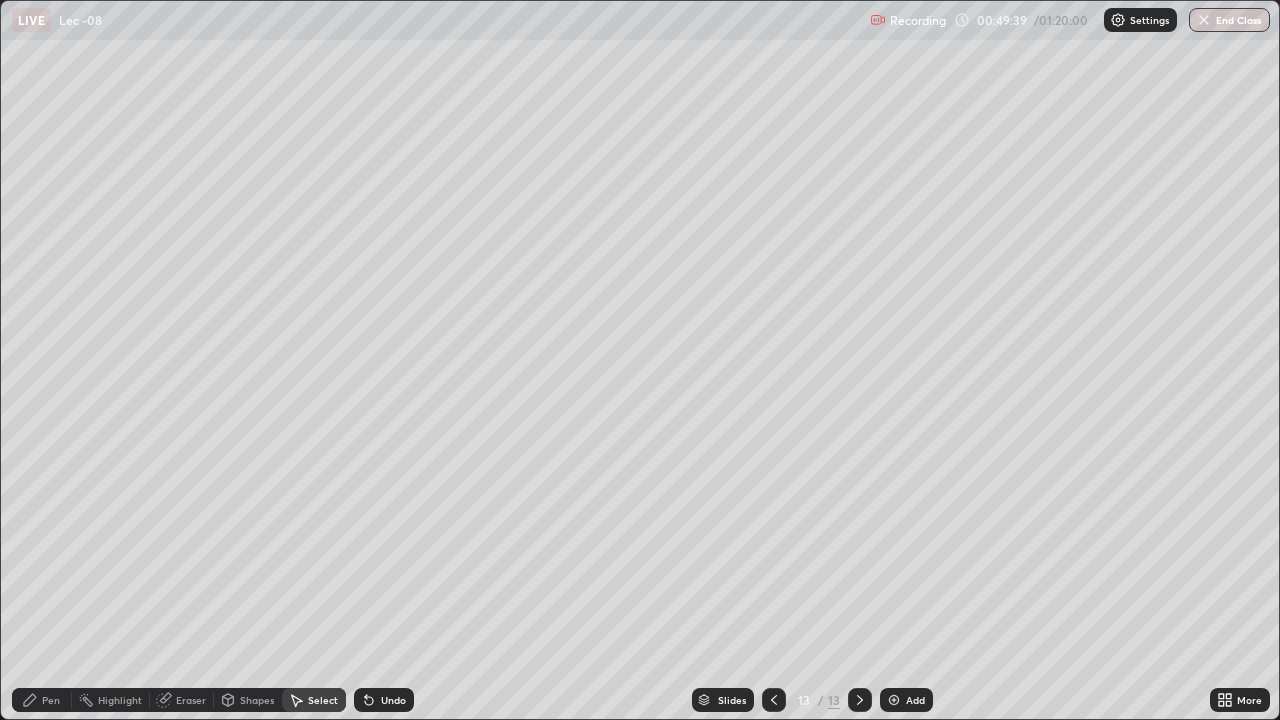 click on "Pen" at bounding box center (42, 700) 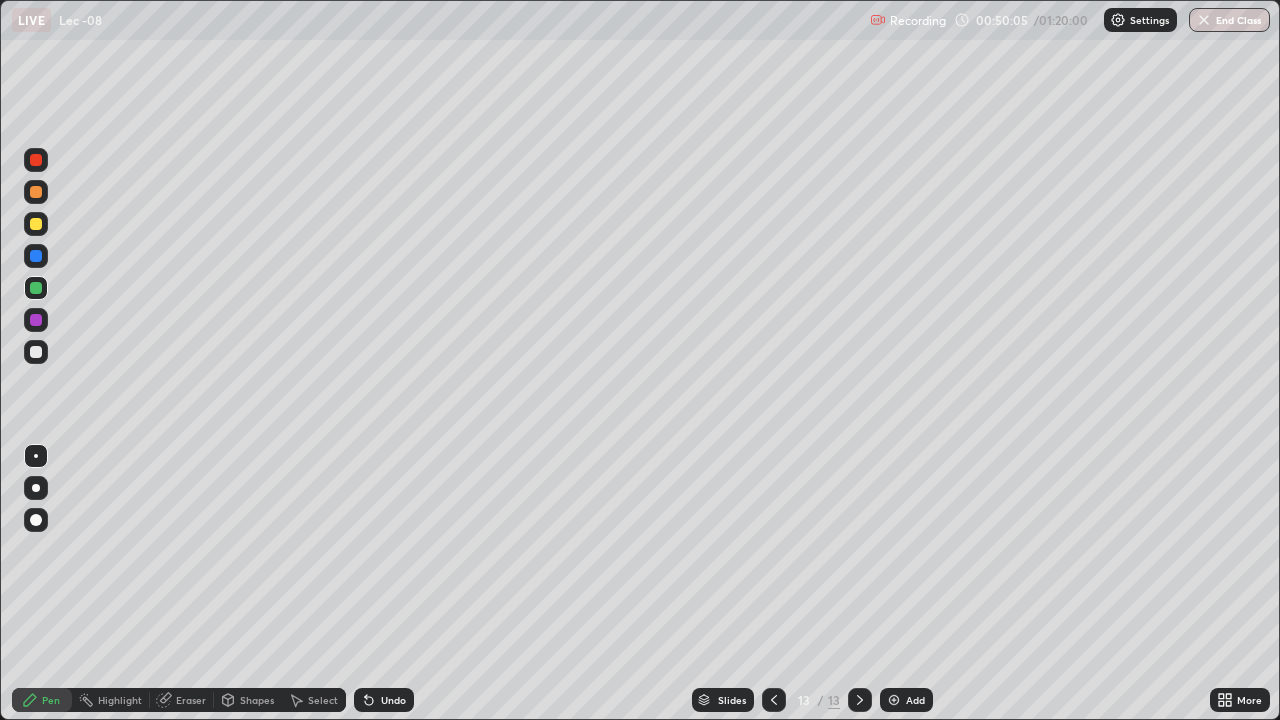 click on "Select" at bounding box center [323, 700] 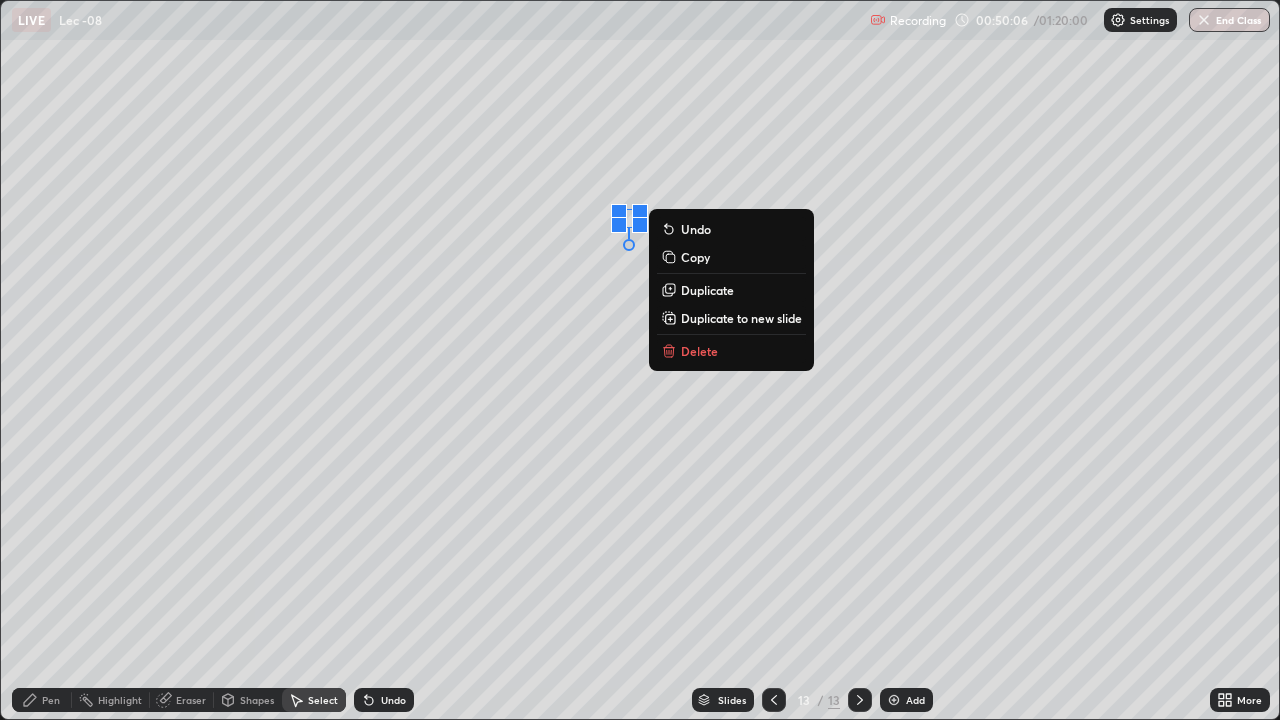 click on "Delete" at bounding box center (699, 351) 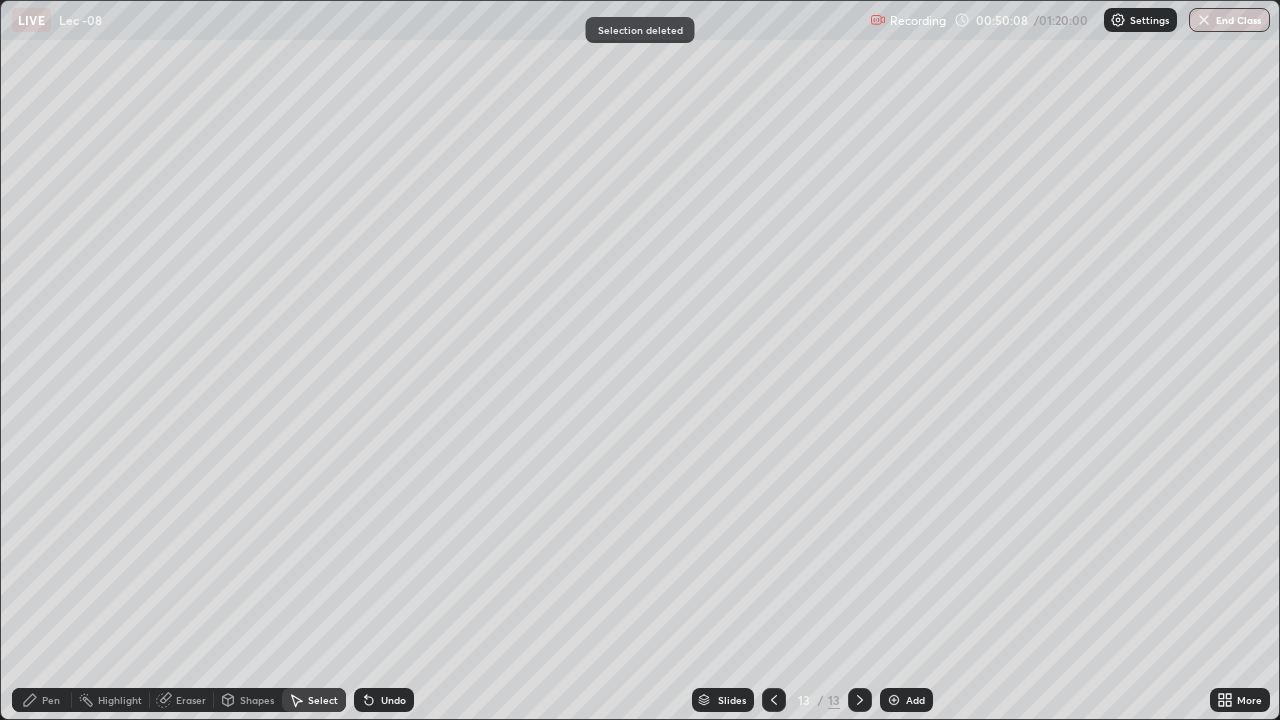 click on "Pen" at bounding box center (42, 700) 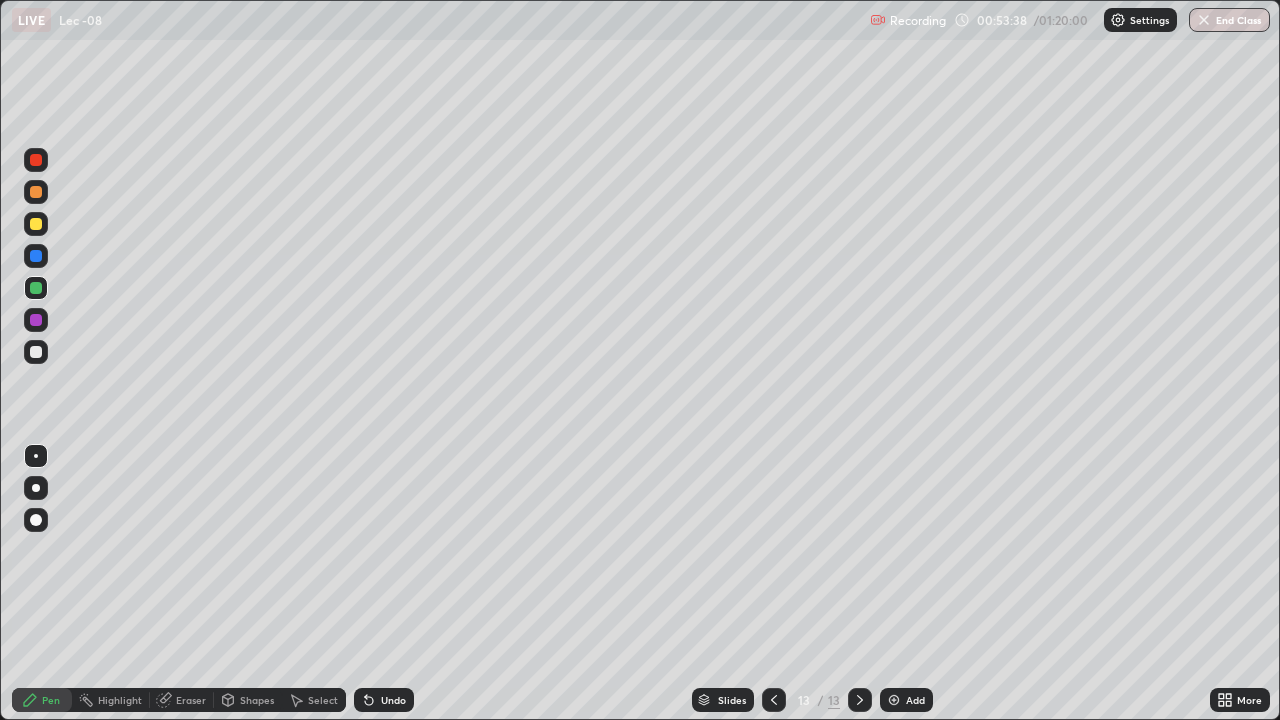 click at bounding box center [36, 352] 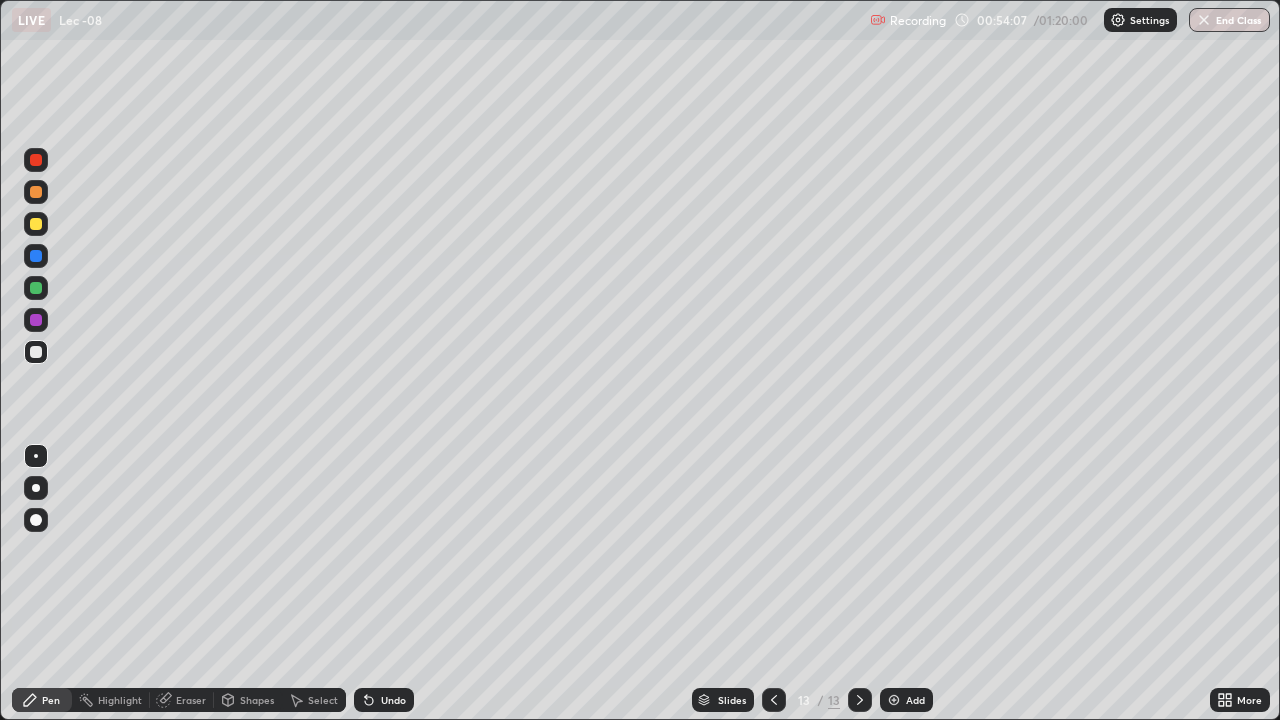 click on "Undo" at bounding box center [393, 700] 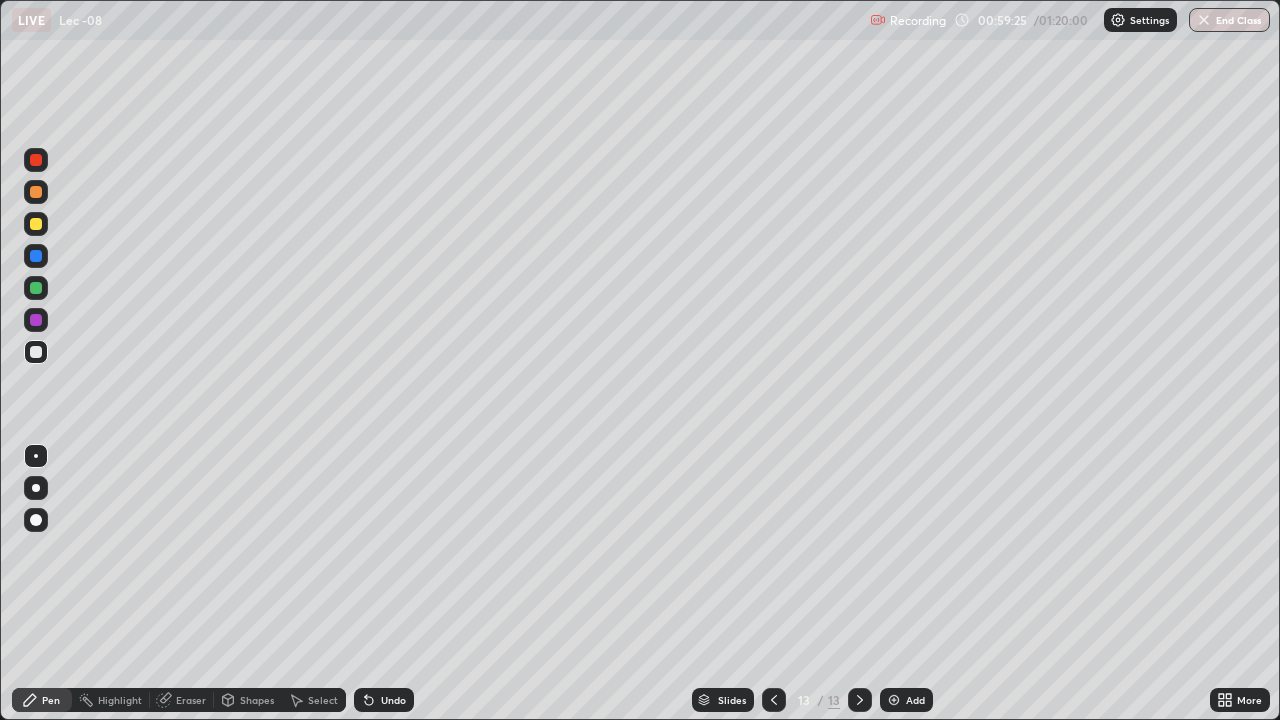 click on "Add" at bounding box center [915, 700] 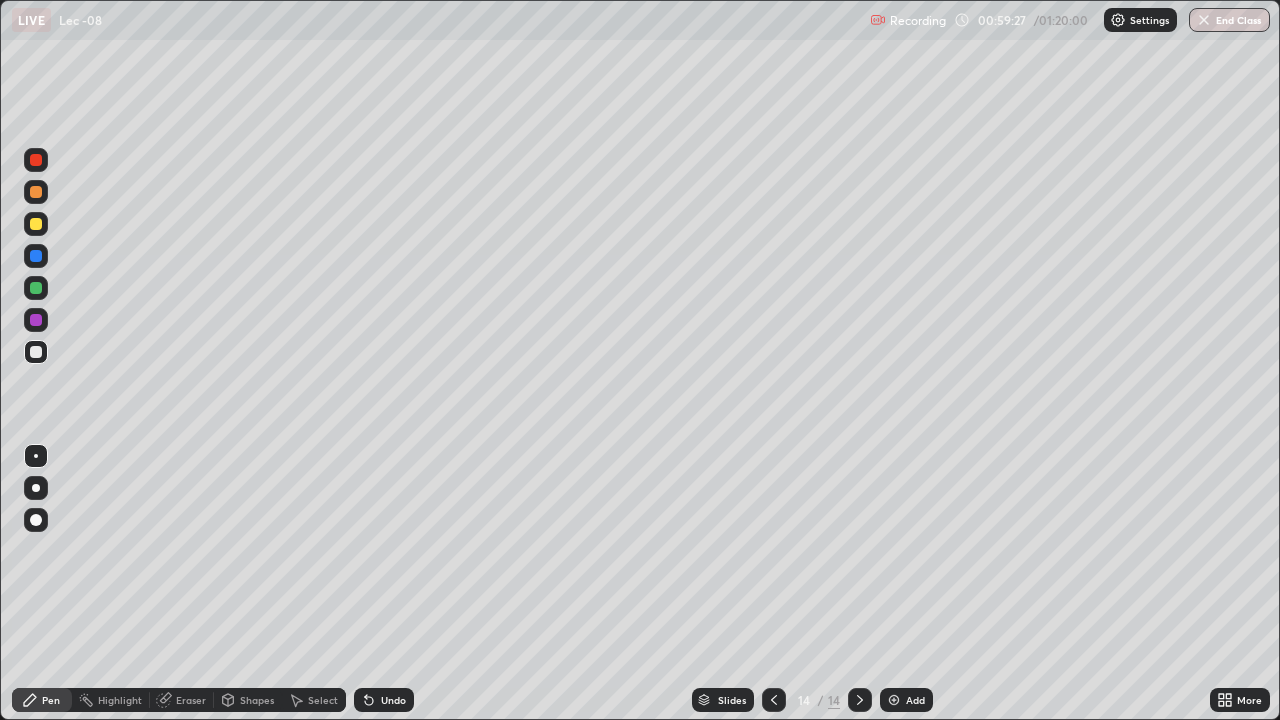 click at bounding box center (36, 352) 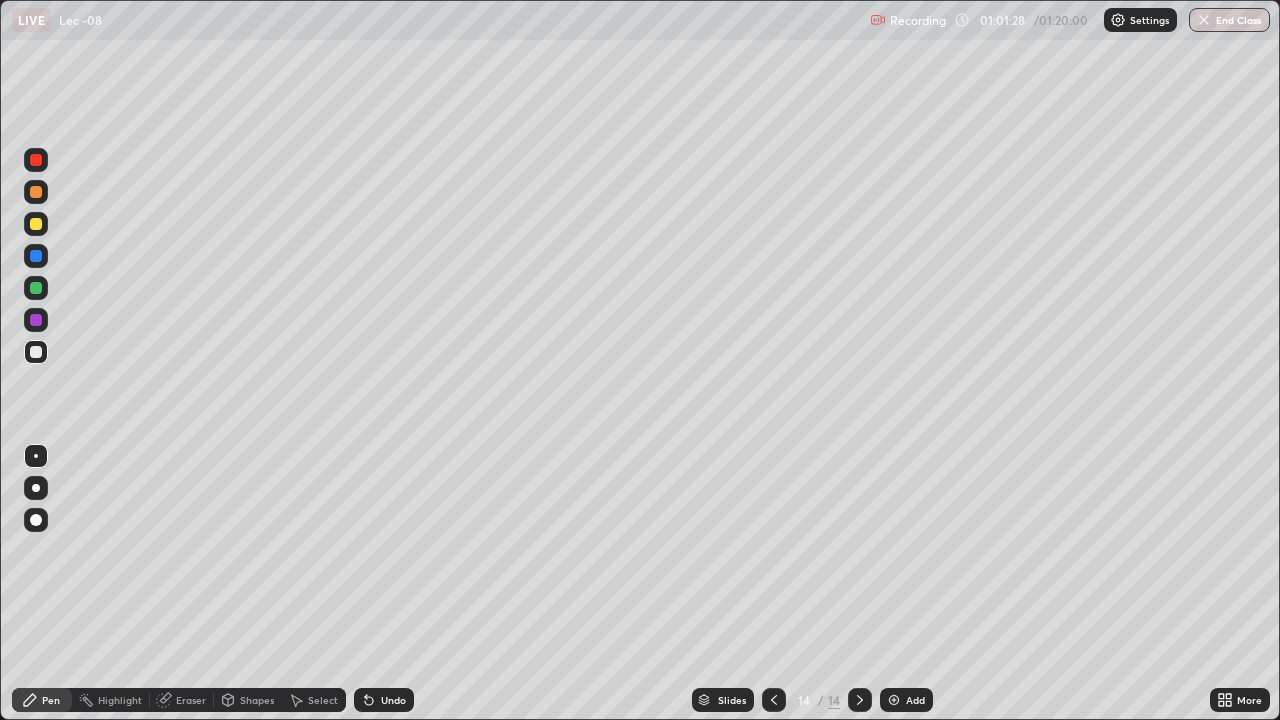 click on "Eraser" at bounding box center [191, 700] 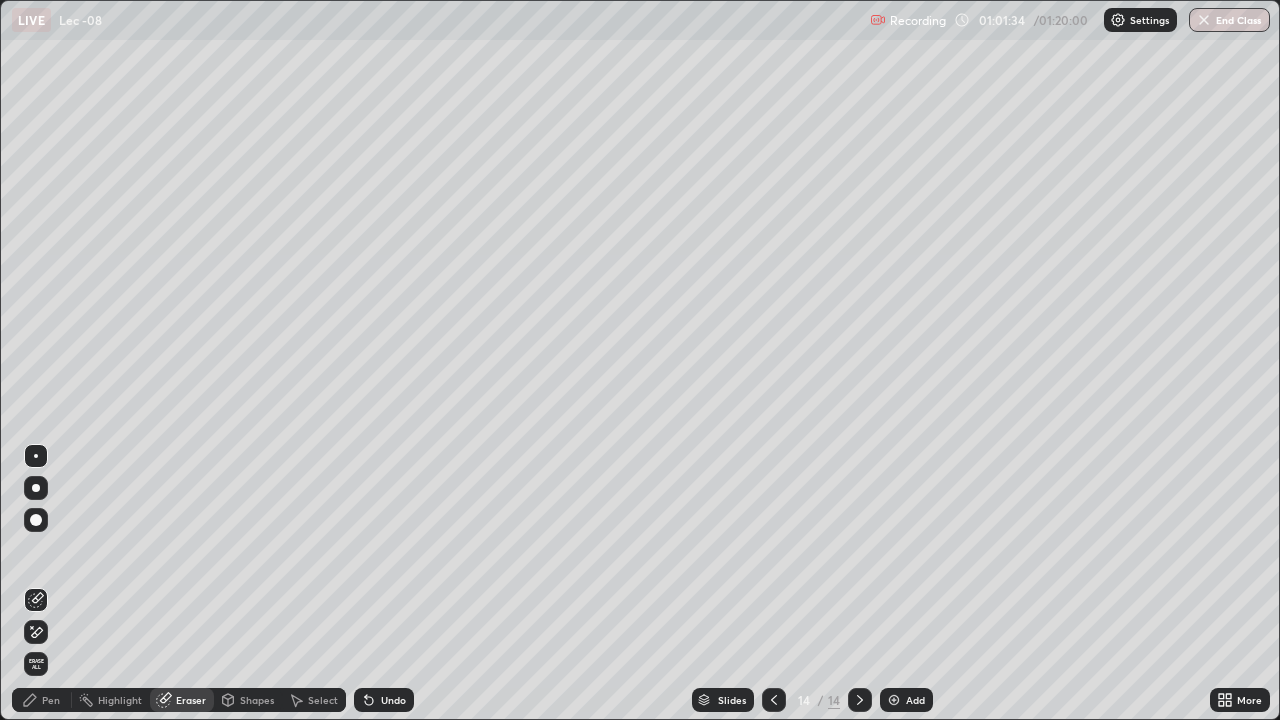 click on "Pen" at bounding box center (51, 700) 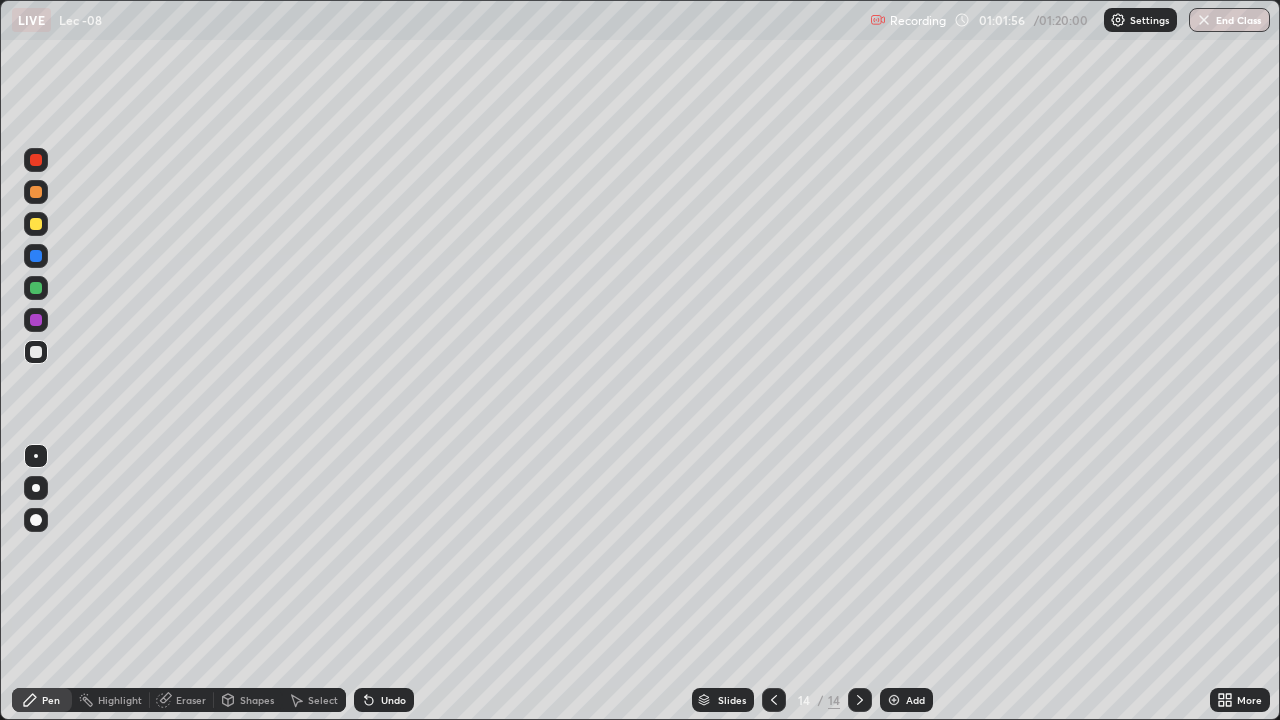 click on "Undo" at bounding box center (384, 700) 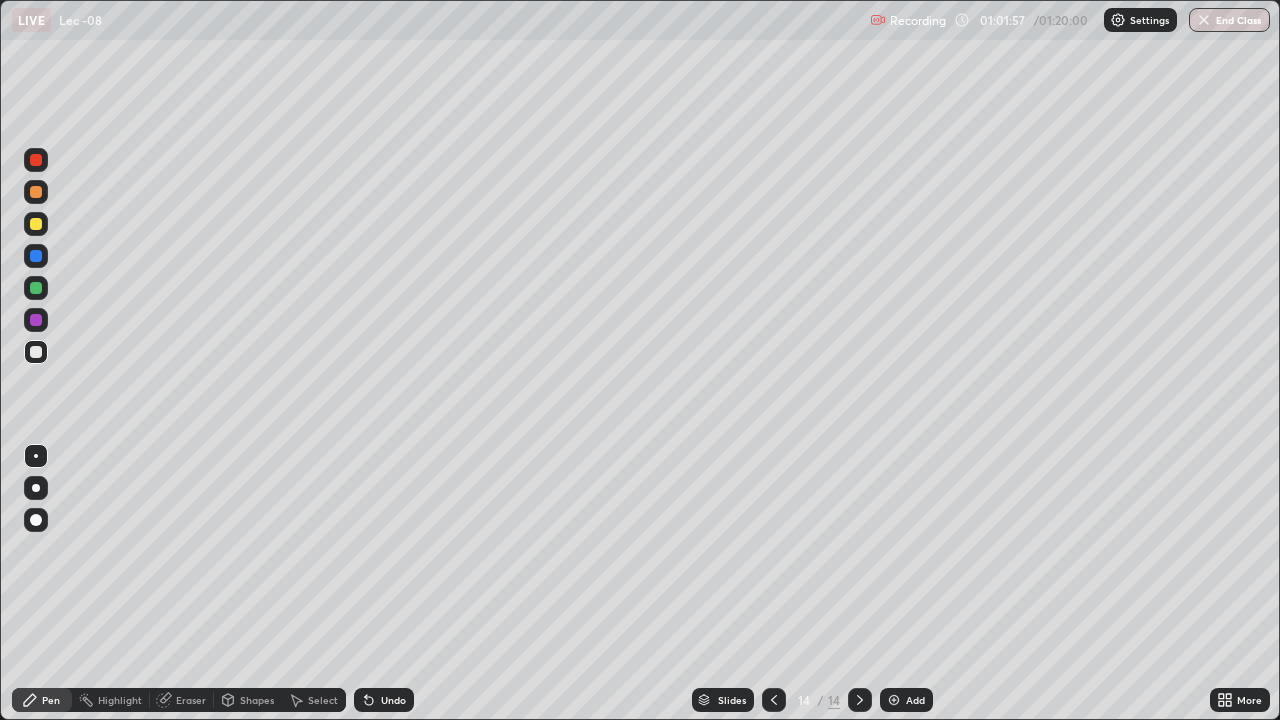 click on "Undo" at bounding box center (384, 700) 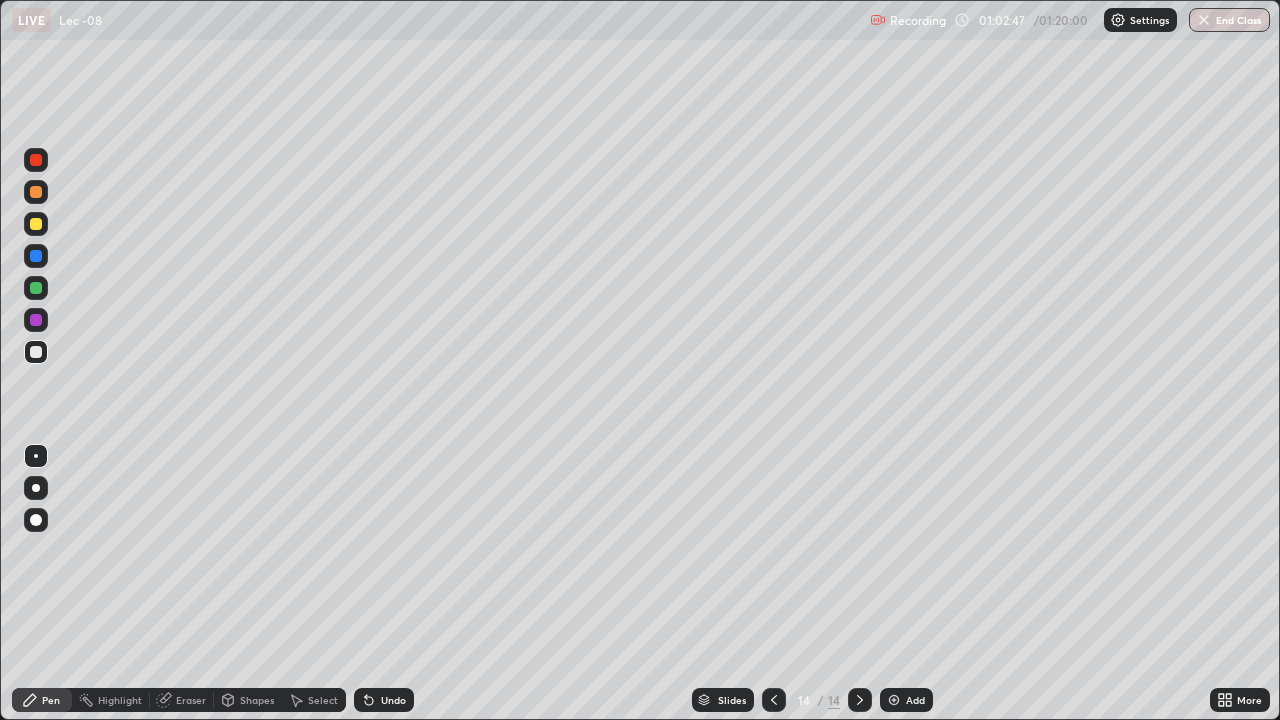 click on "Select" at bounding box center [323, 700] 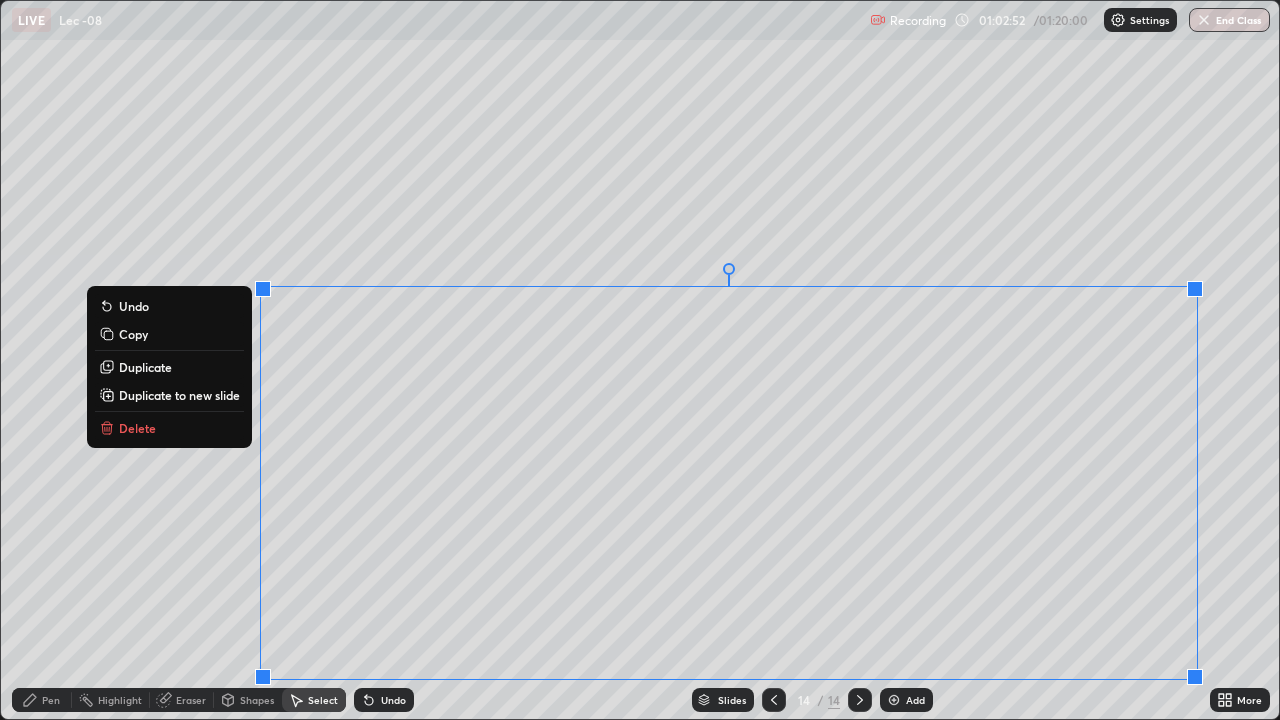click on "Duplicate to new slide" at bounding box center [179, 395] 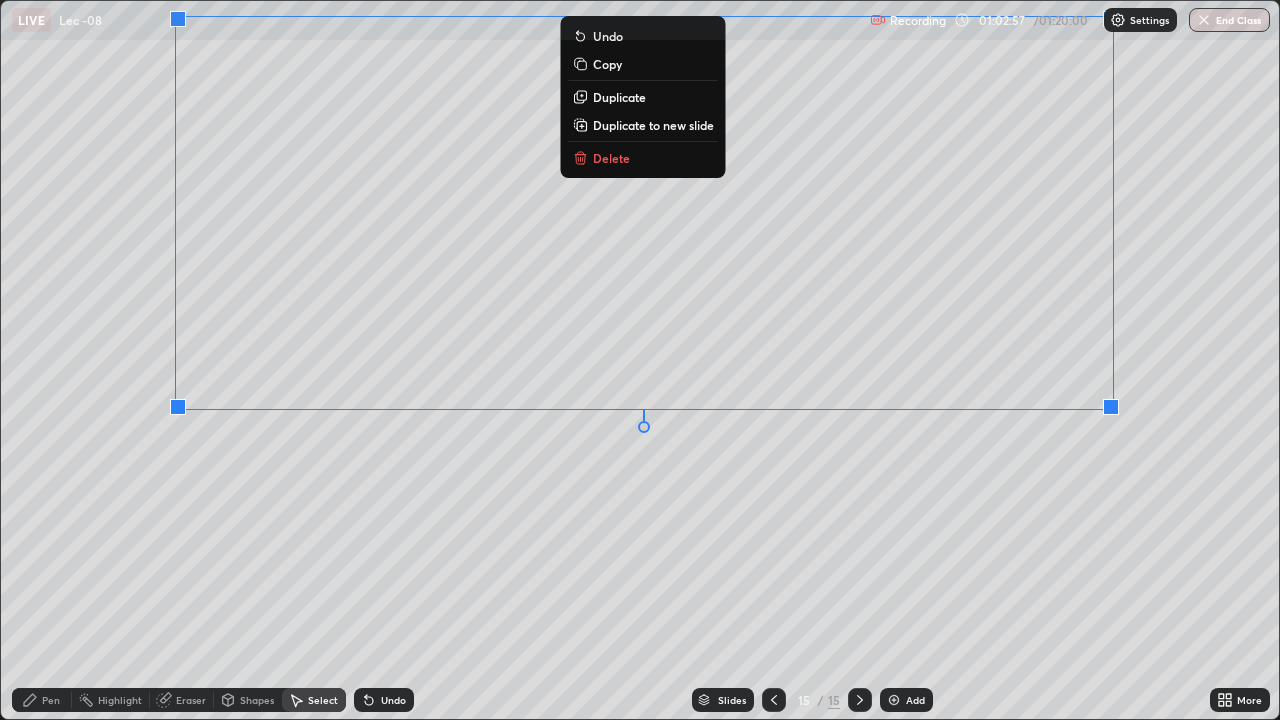 click on "Eraser" at bounding box center [191, 700] 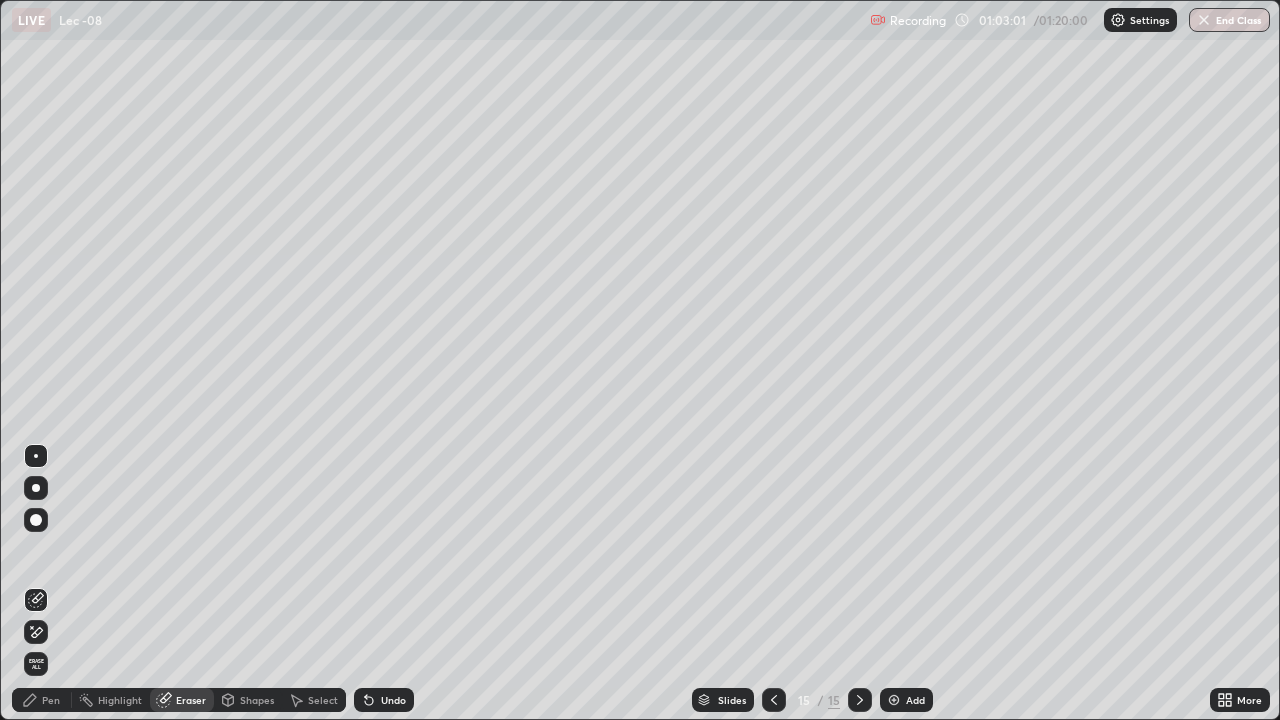 click on "Pen" at bounding box center [42, 700] 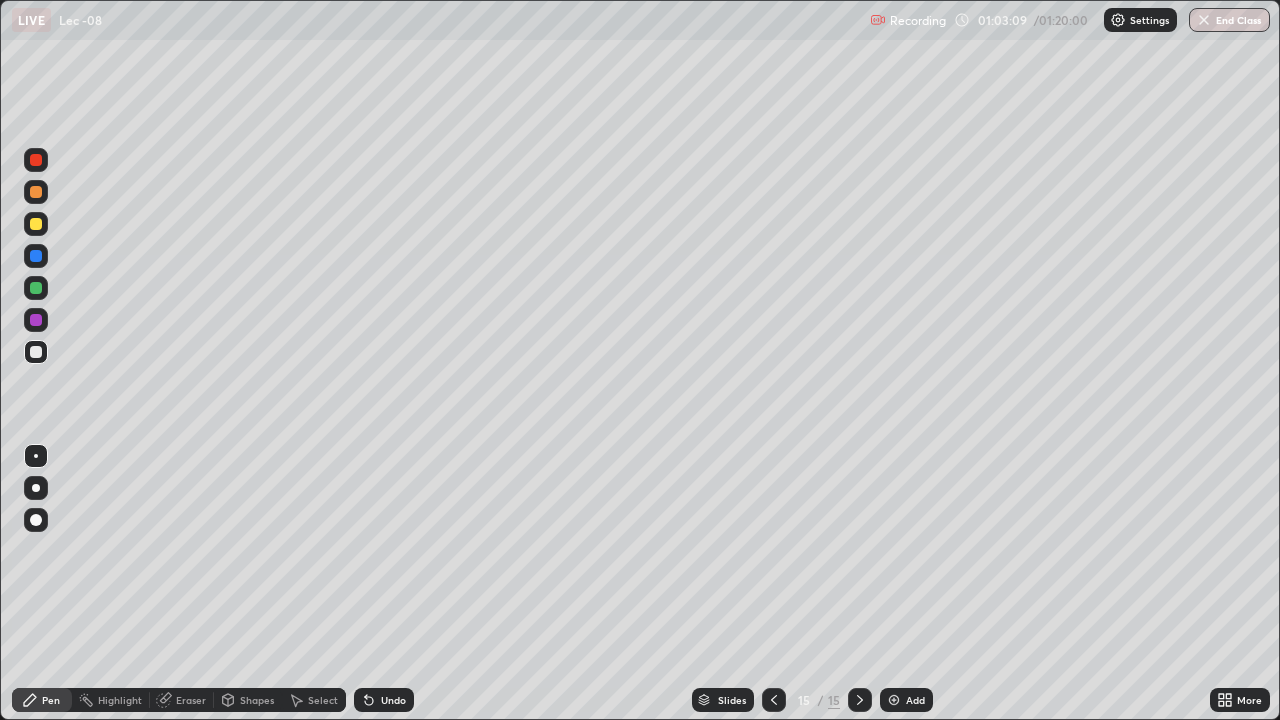 click on "Undo" at bounding box center (393, 700) 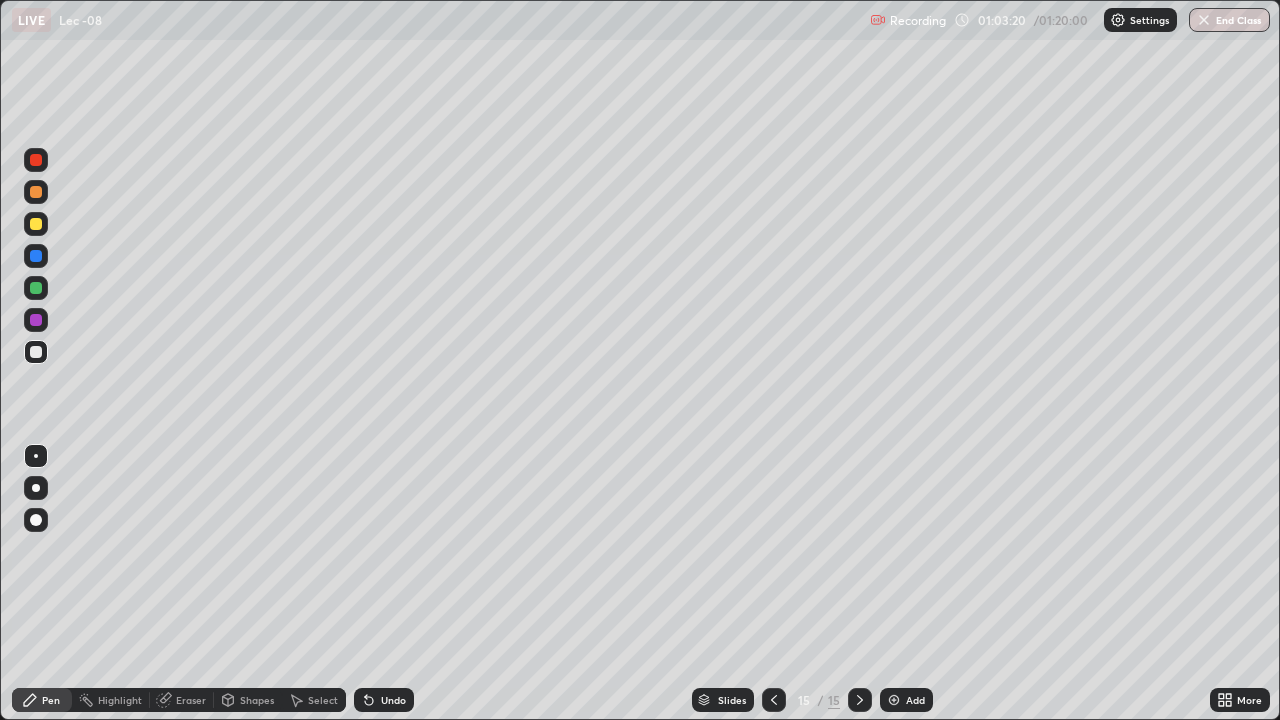 click on "Undo" at bounding box center [384, 700] 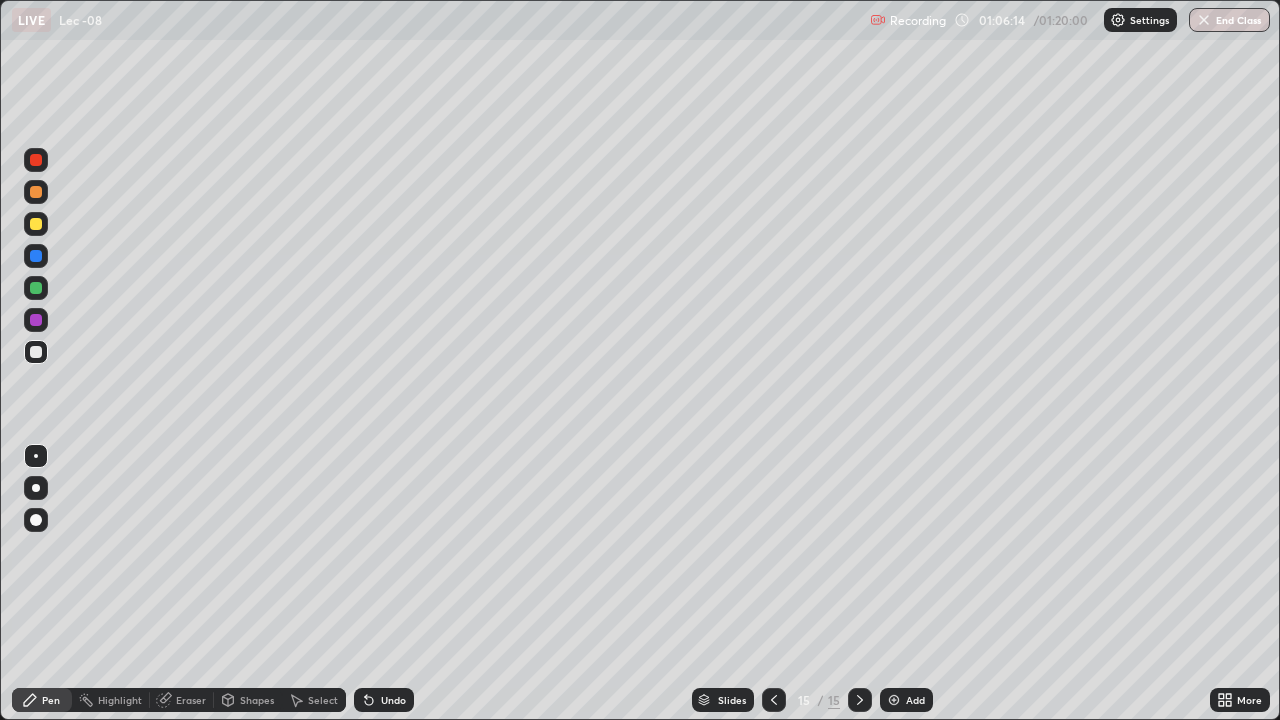 click on "Add" at bounding box center [906, 700] 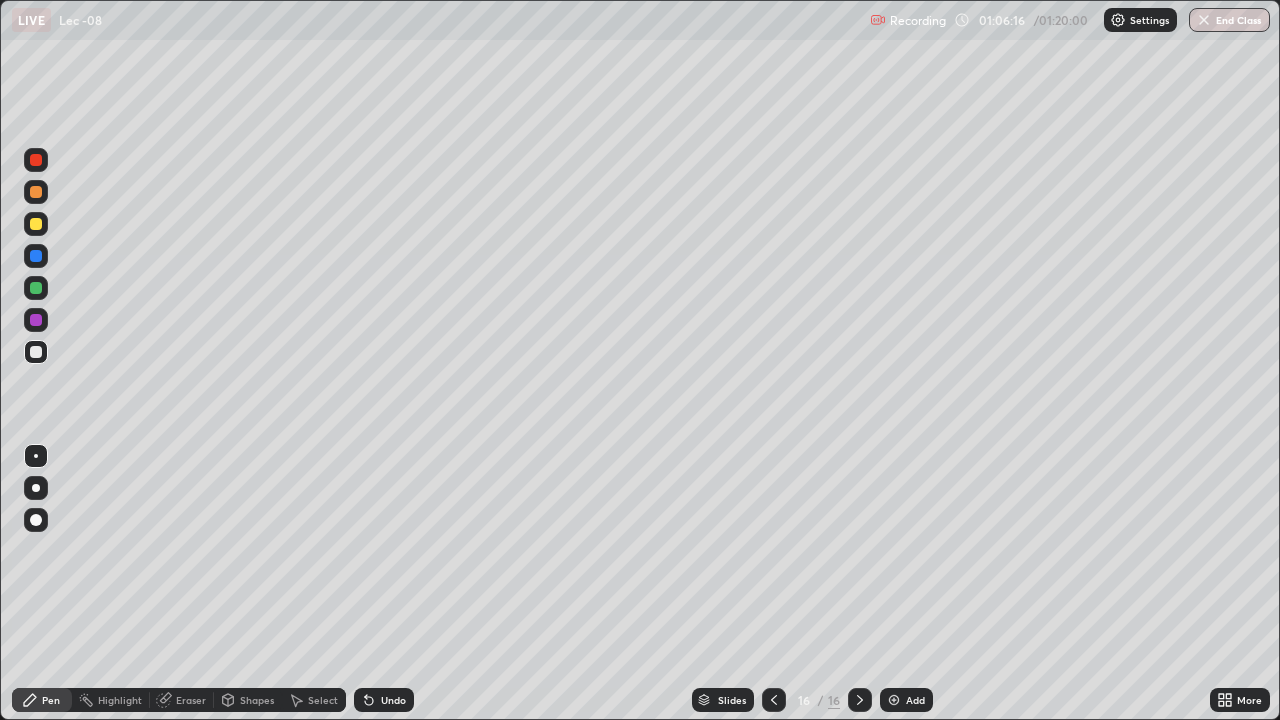 click at bounding box center (36, 352) 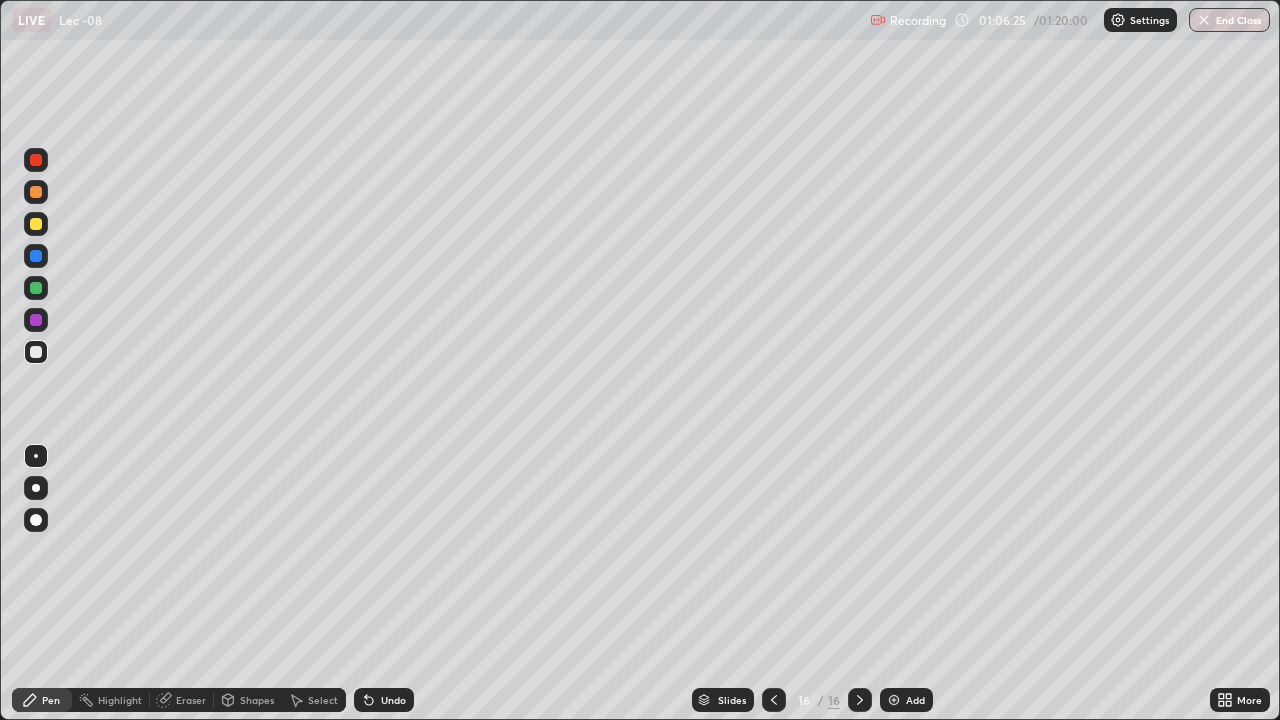 click on "Undo" at bounding box center (393, 700) 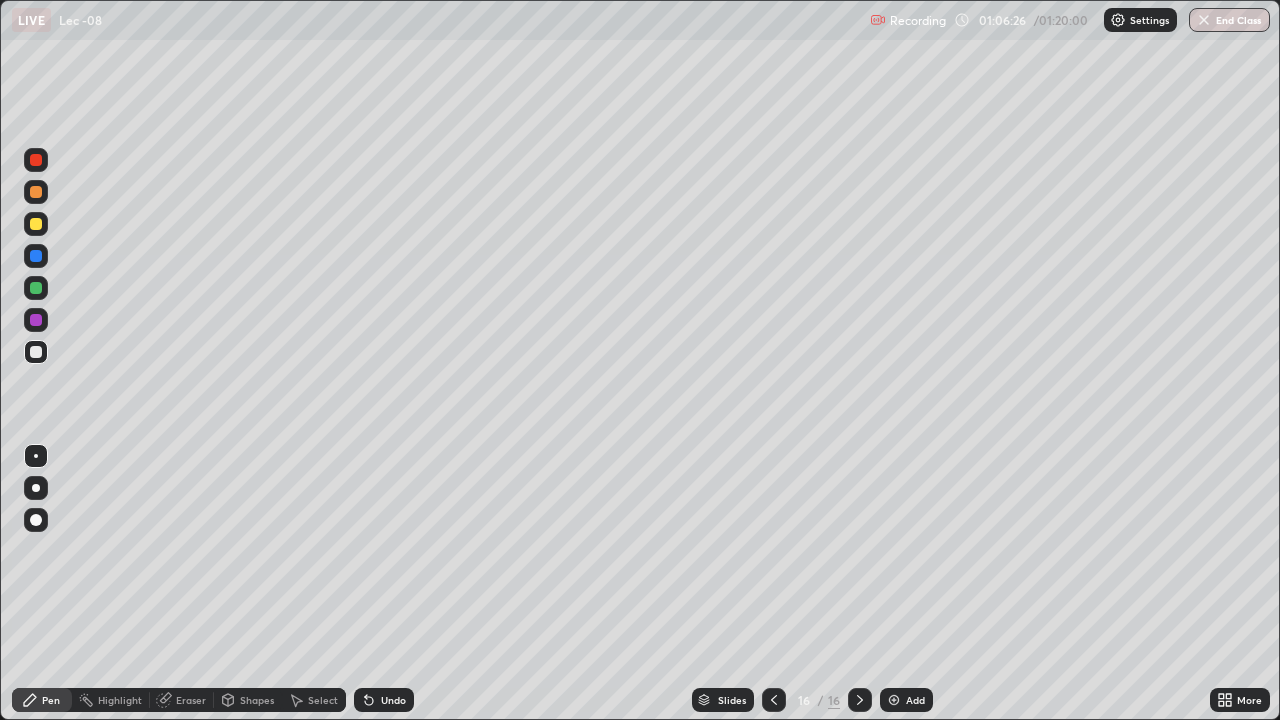 click on "Undo" at bounding box center (384, 700) 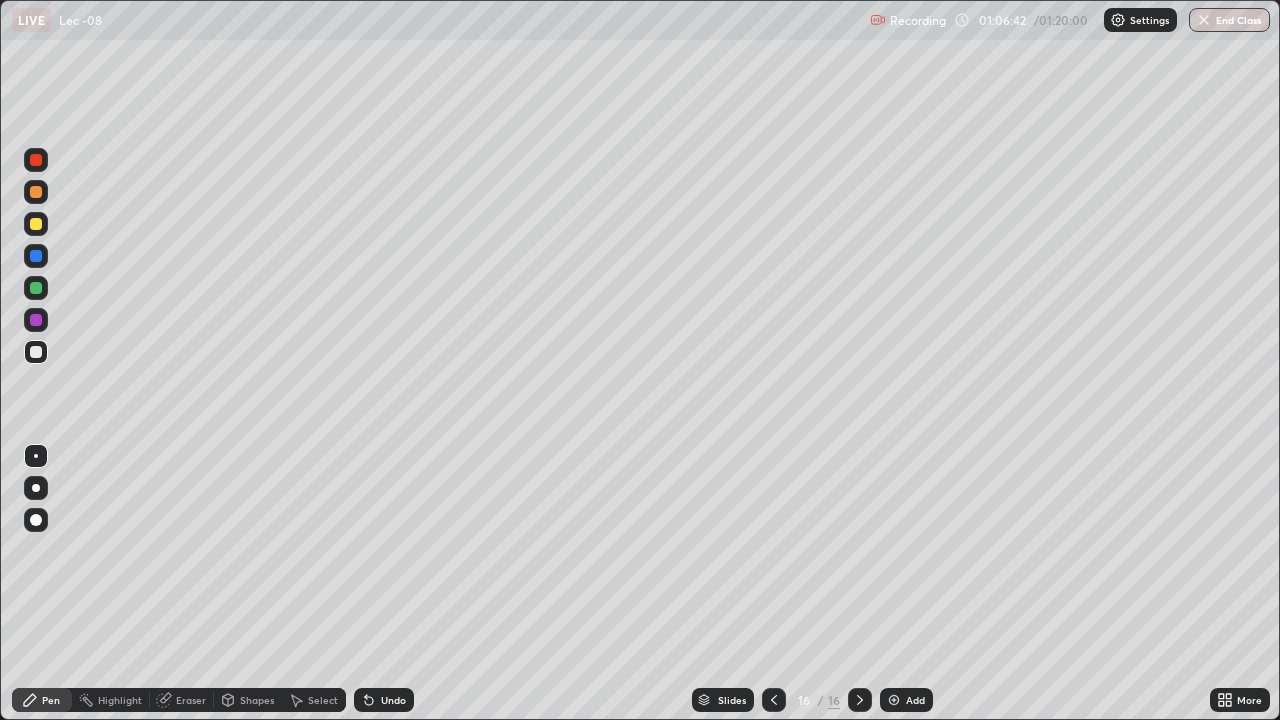 click on "Undo" at bounding box center (393, 700) 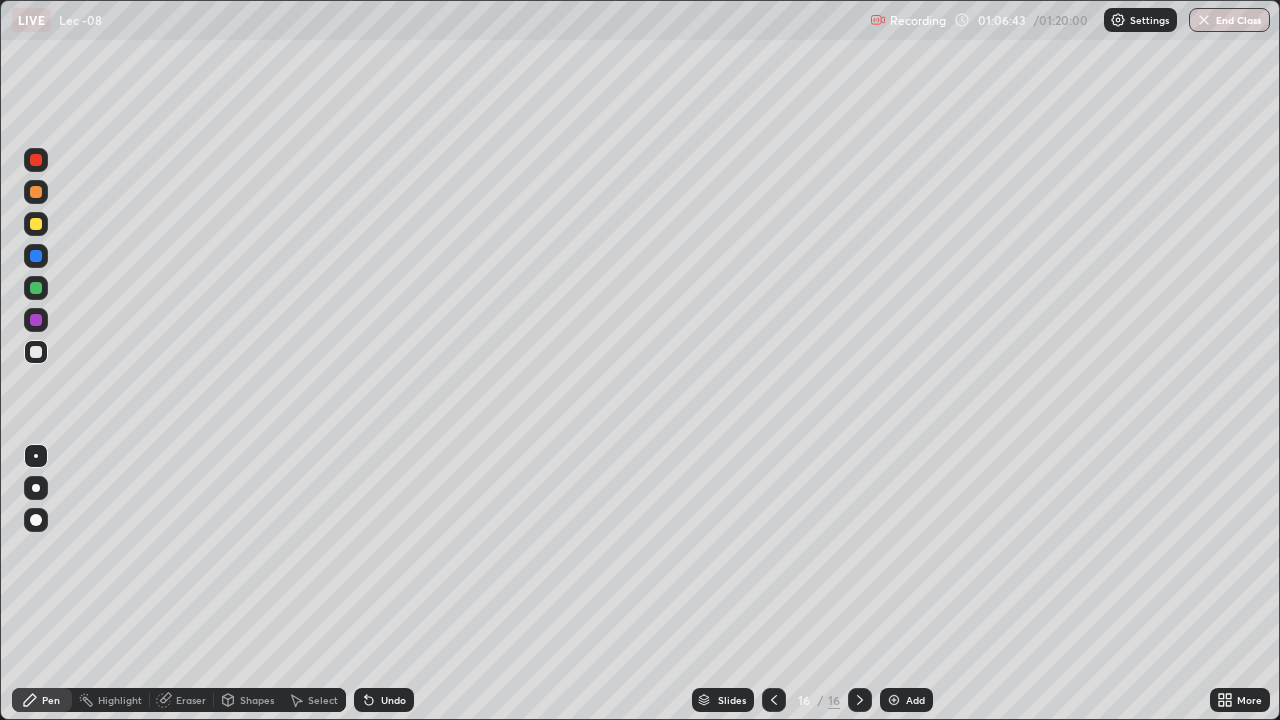 click on "Undo" at bounding box center [384, 700] 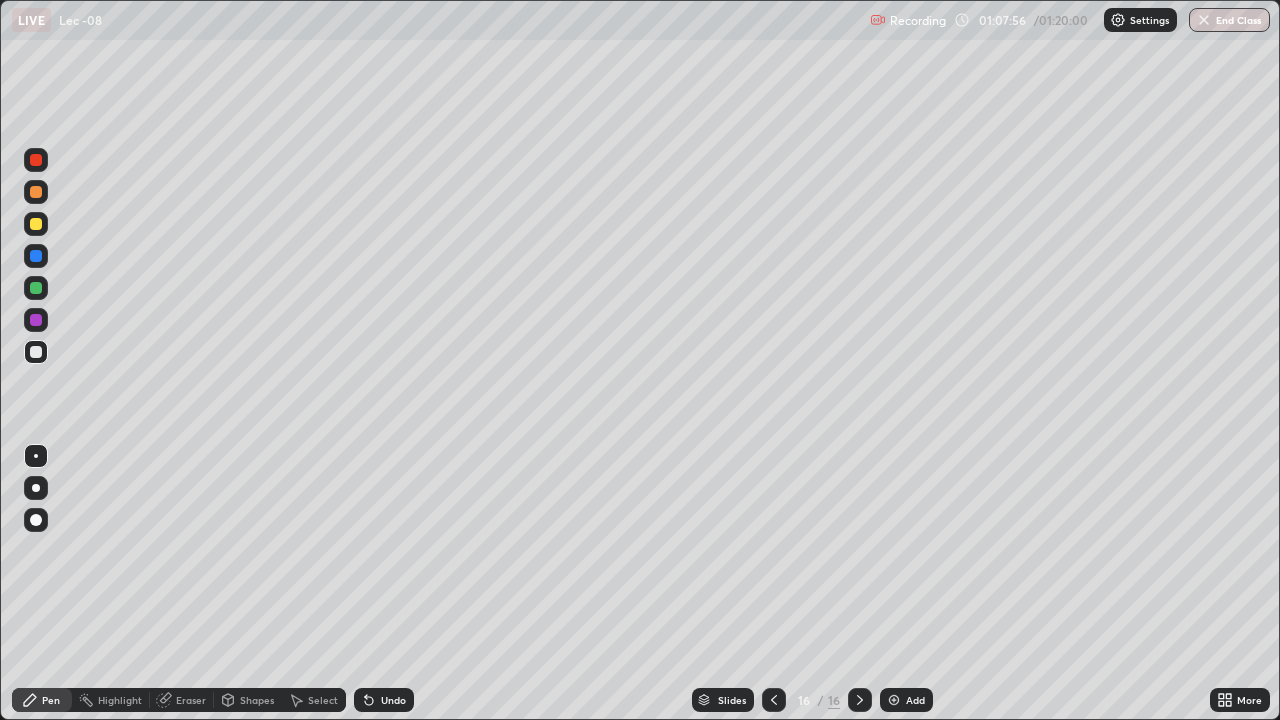click at bounding box center (36, 288) 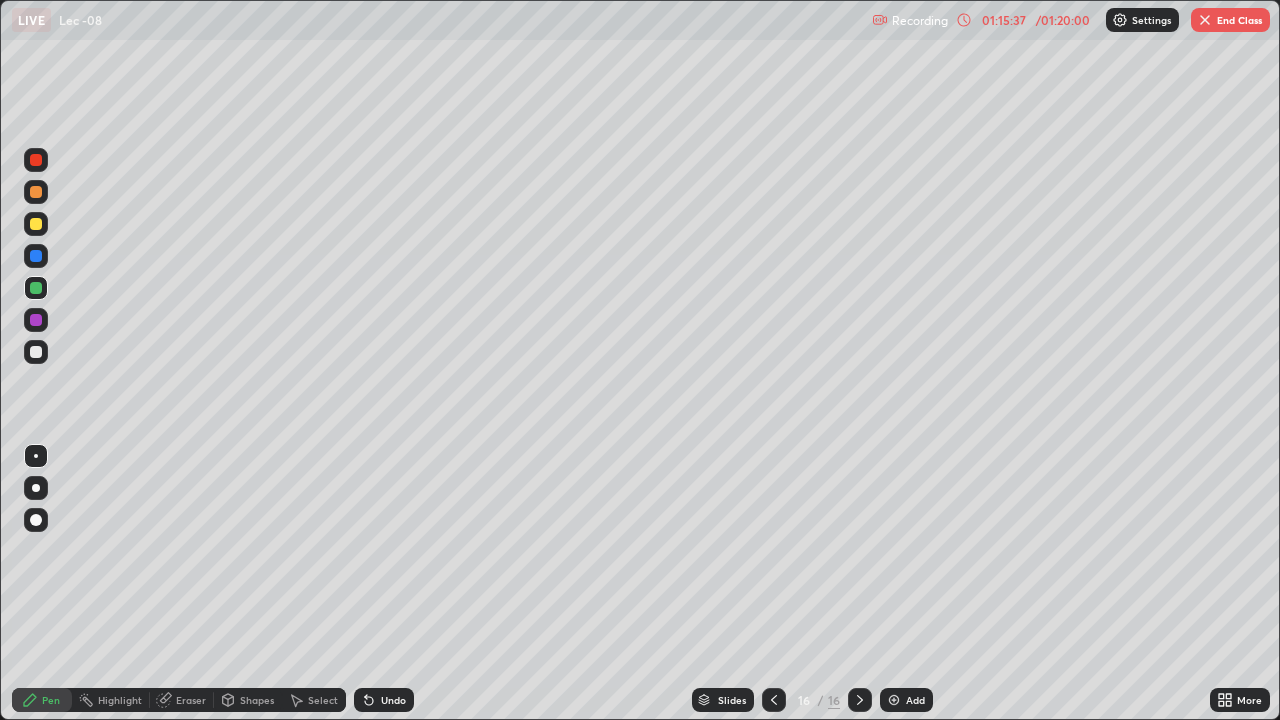 click on "End Class" at bounding box center (1230, 20) 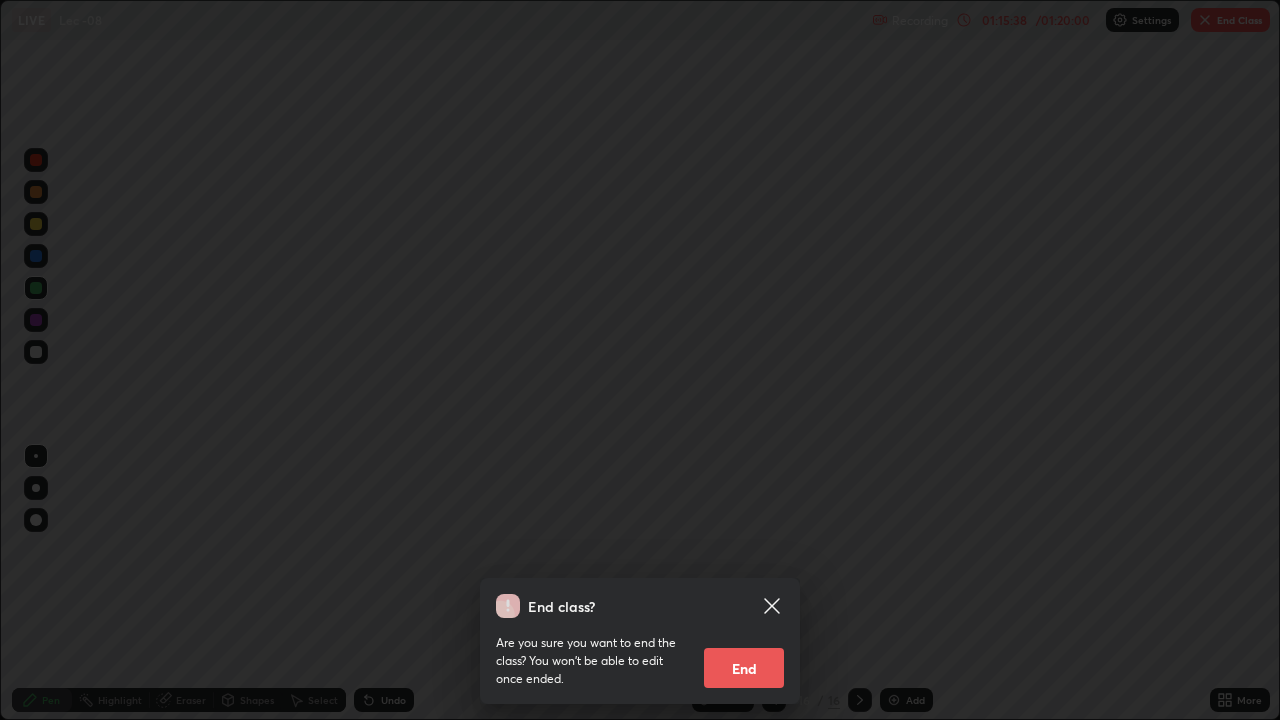 click on "End" at bounding box center (744, 668) 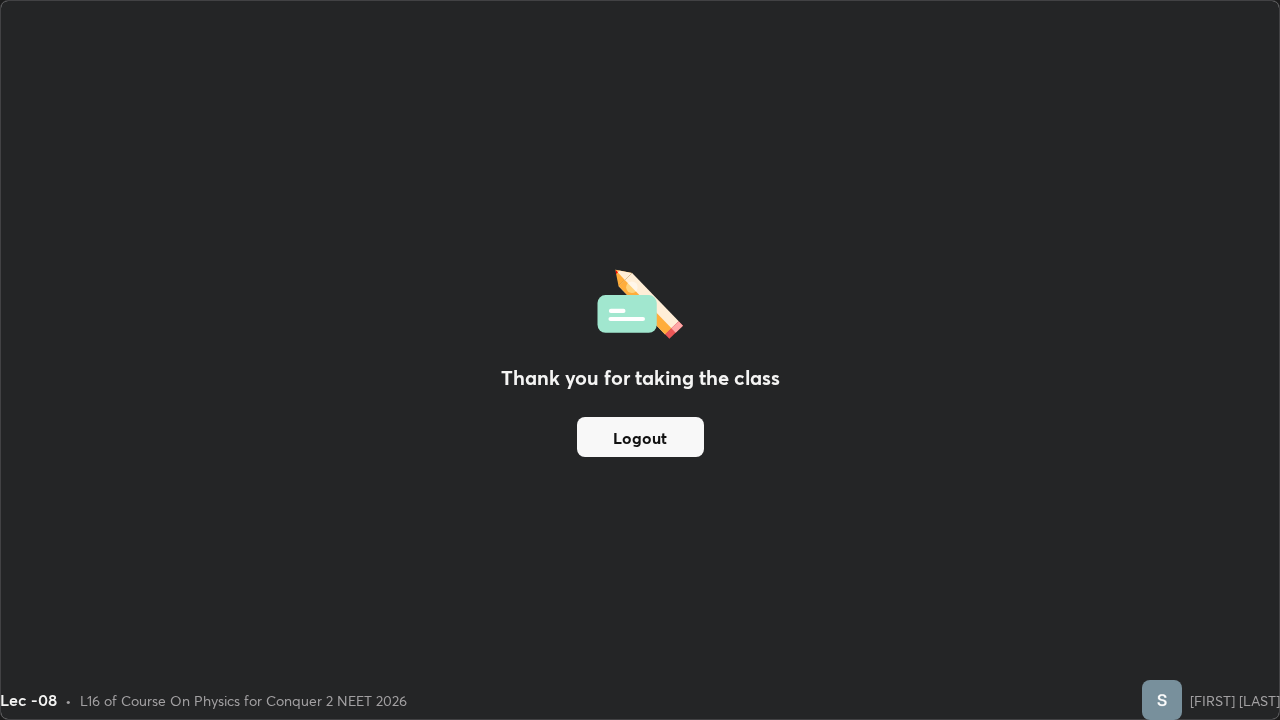 click on "Logout" at bounding box center [640, 437] 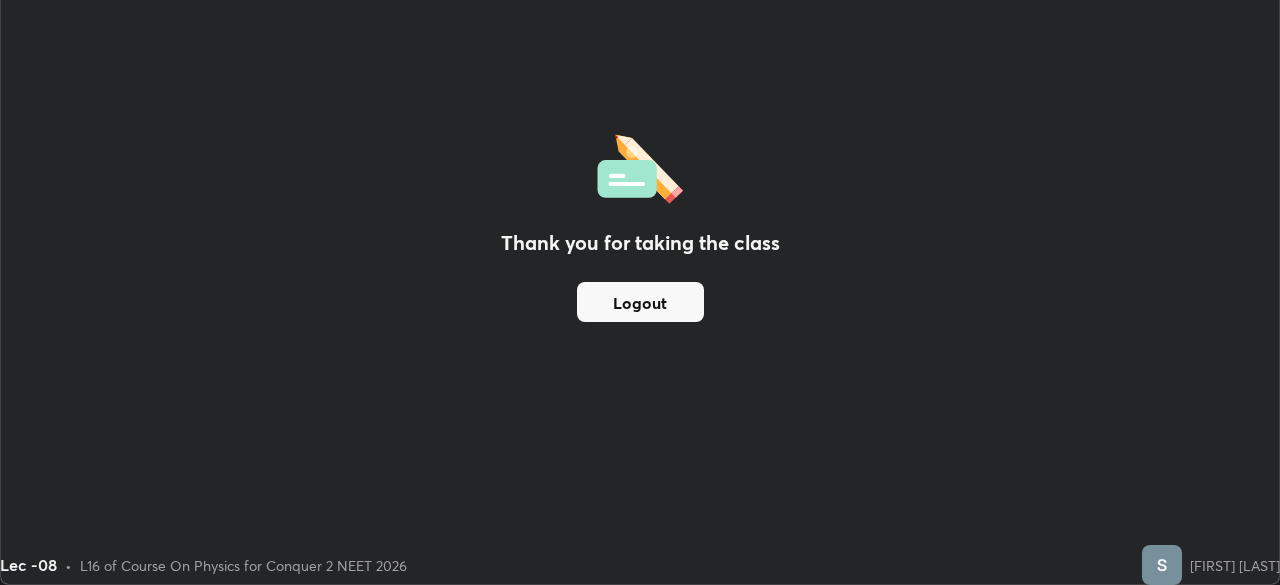 scroll, scrollTop: 585, scrollLeft: 1280, axis: both 